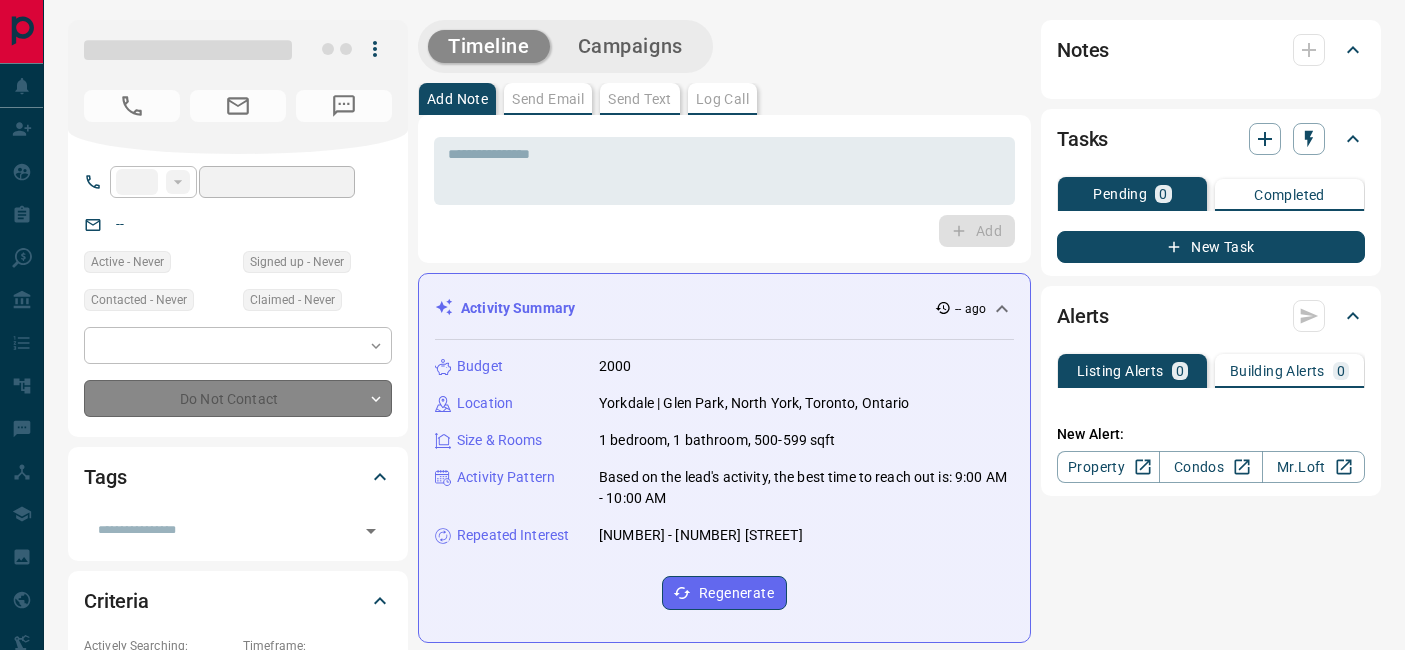 scroll, scrollTop: 0, scrollLeft: 0, axis: both 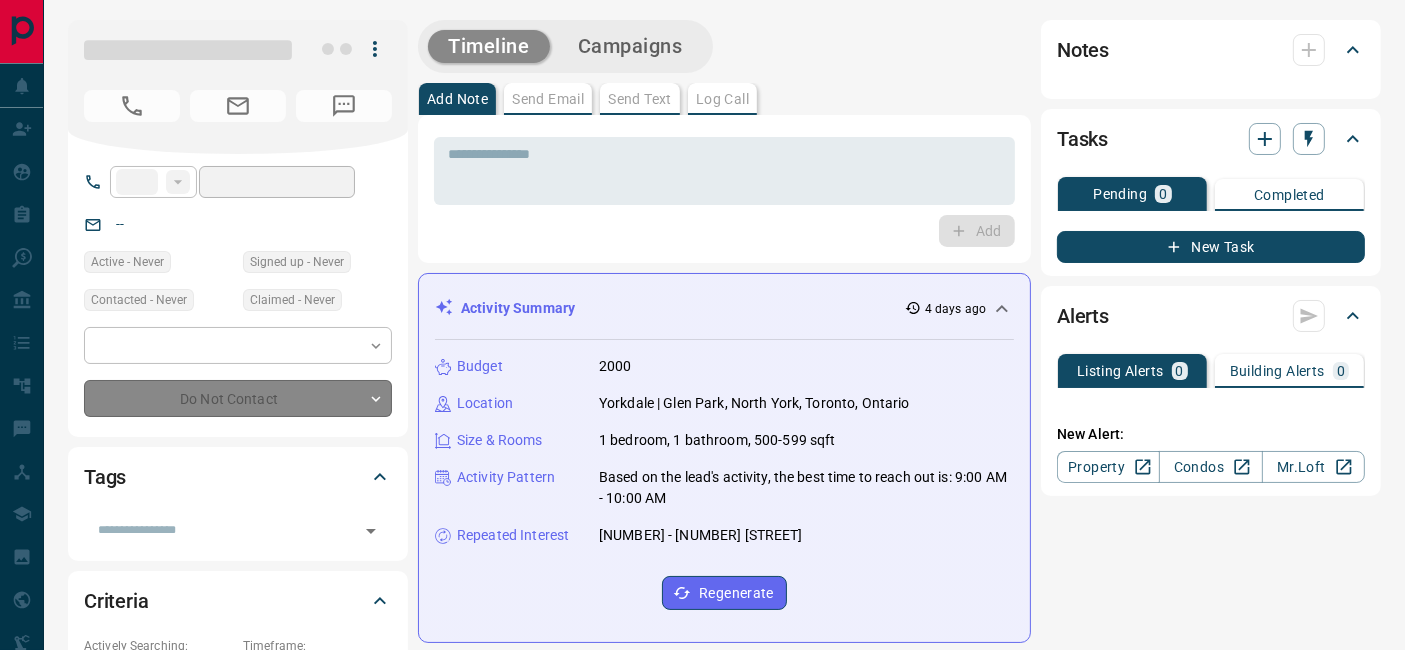 type on "**" 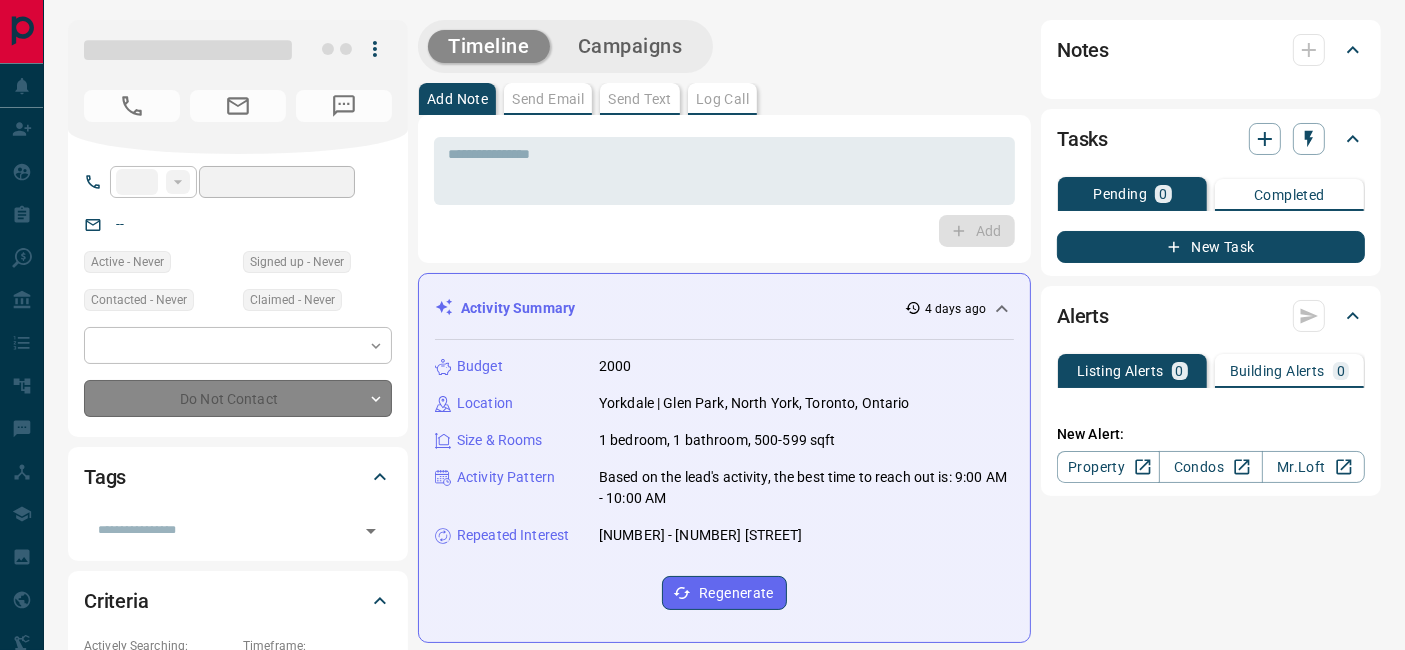type on "**********" 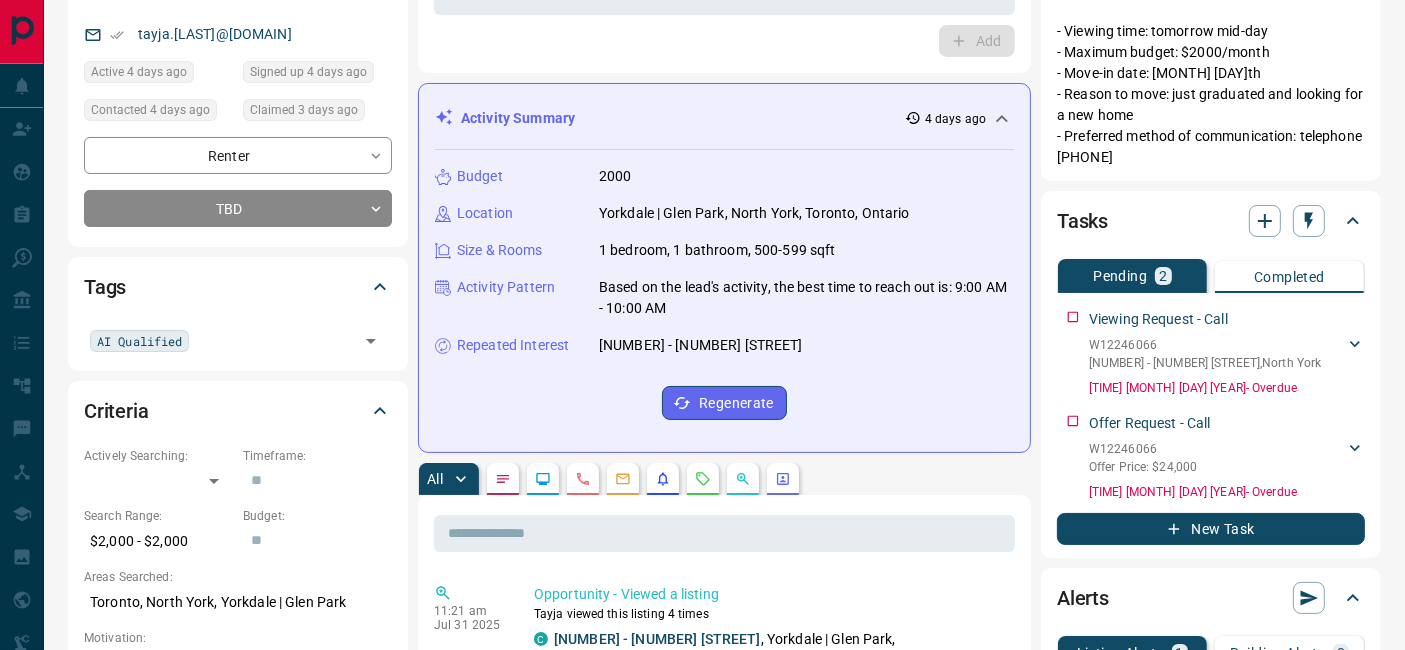 scroll, scrollTop: 0, scrollLeft: 0, axis: both 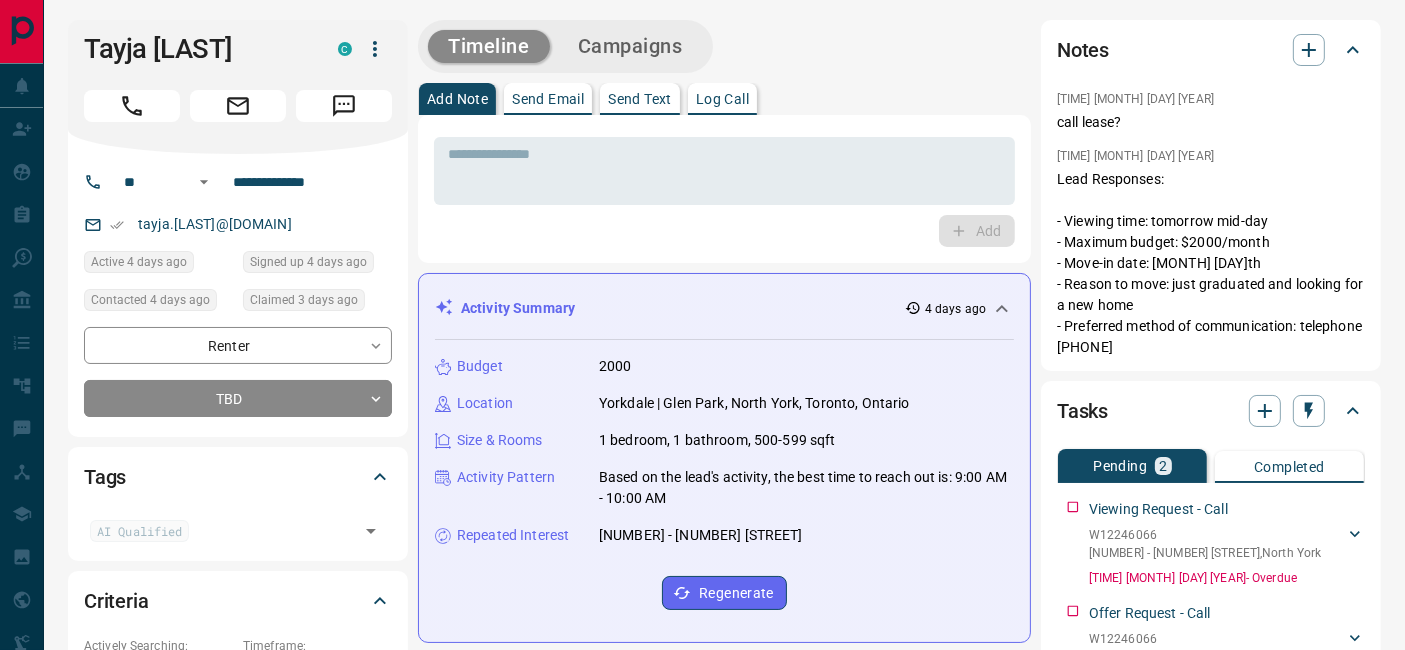 click on "Timeline Campaigns" at bounding box center [724, 46] 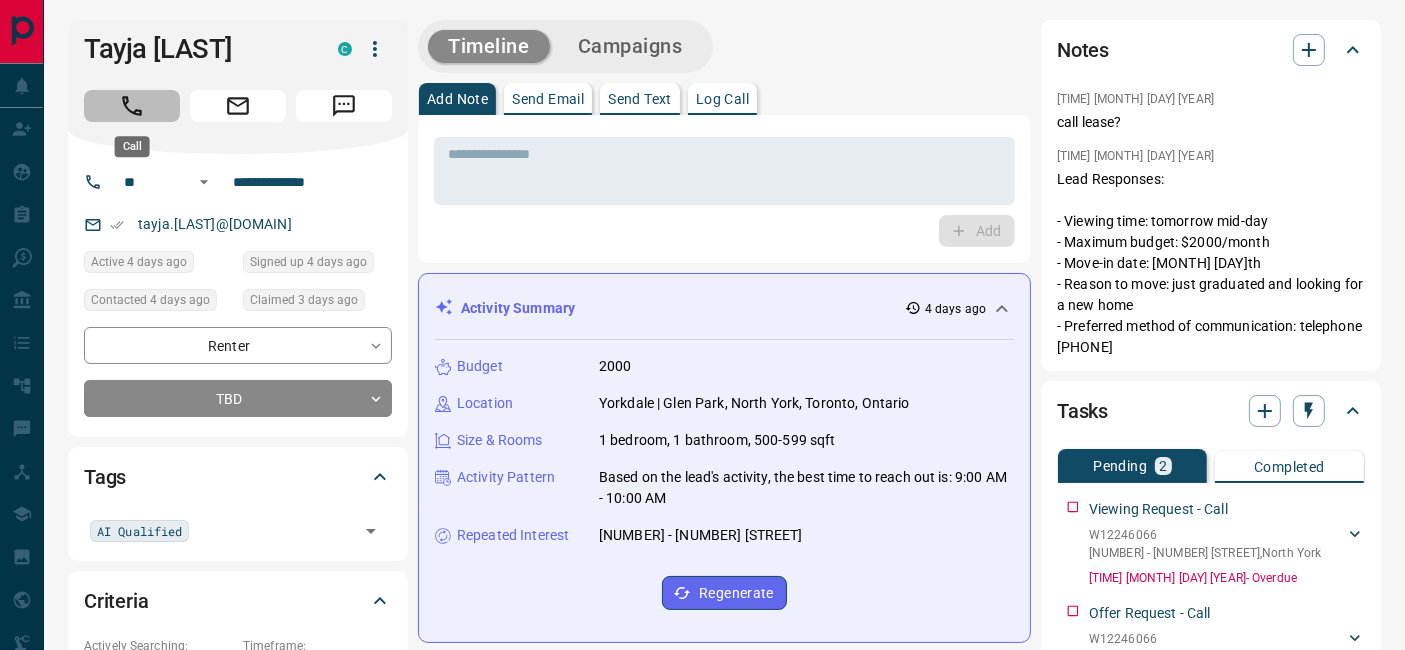 click at bounding box center [132, 106] 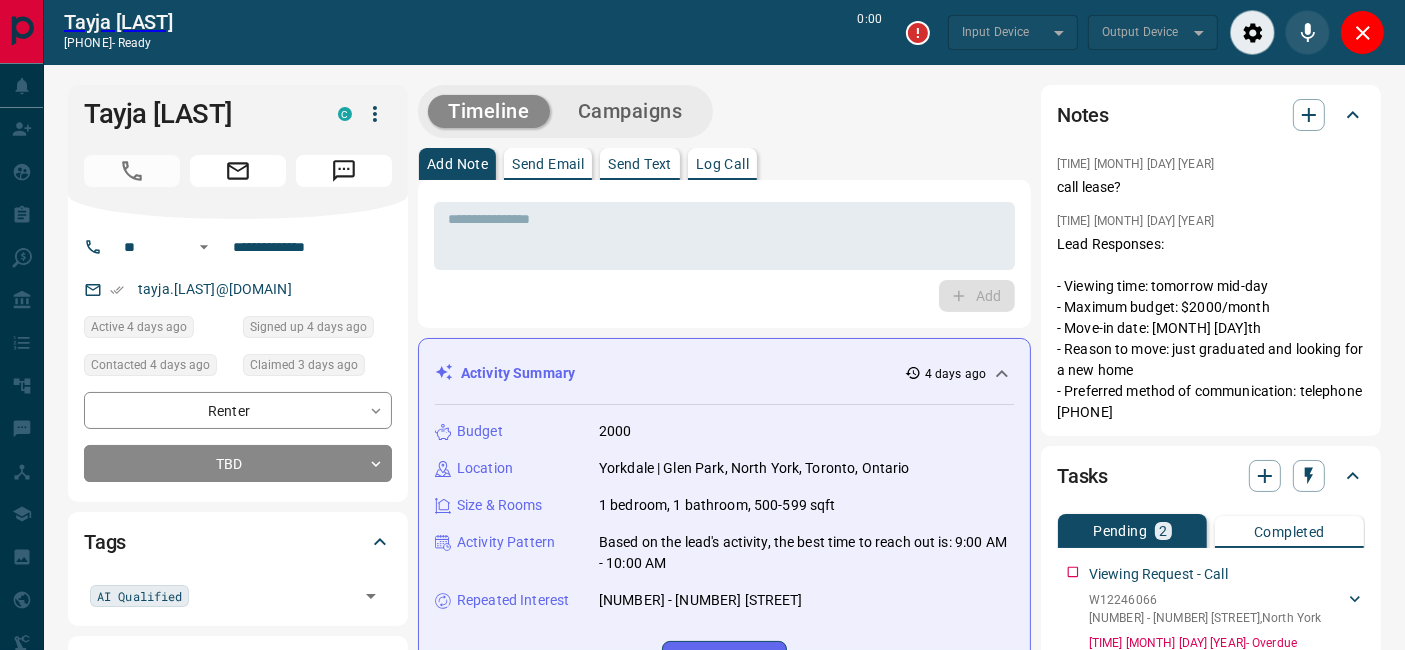 type on "*******" 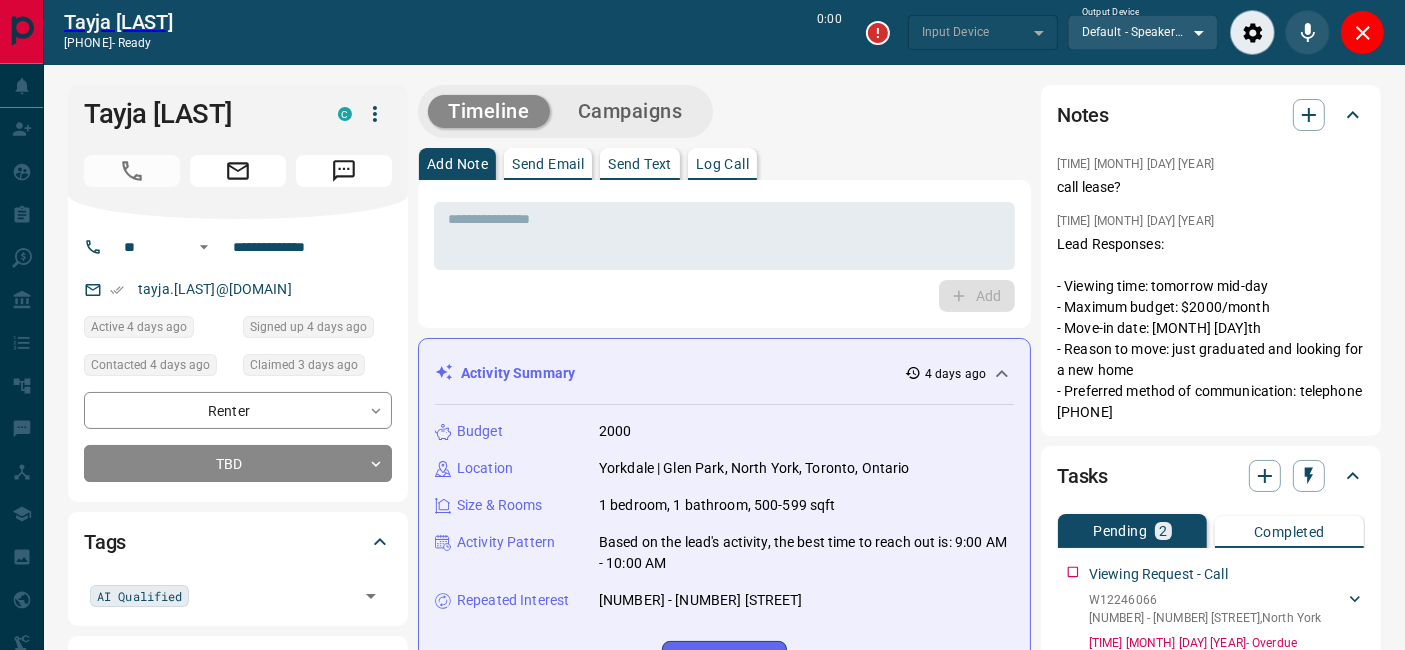 type on "*******" 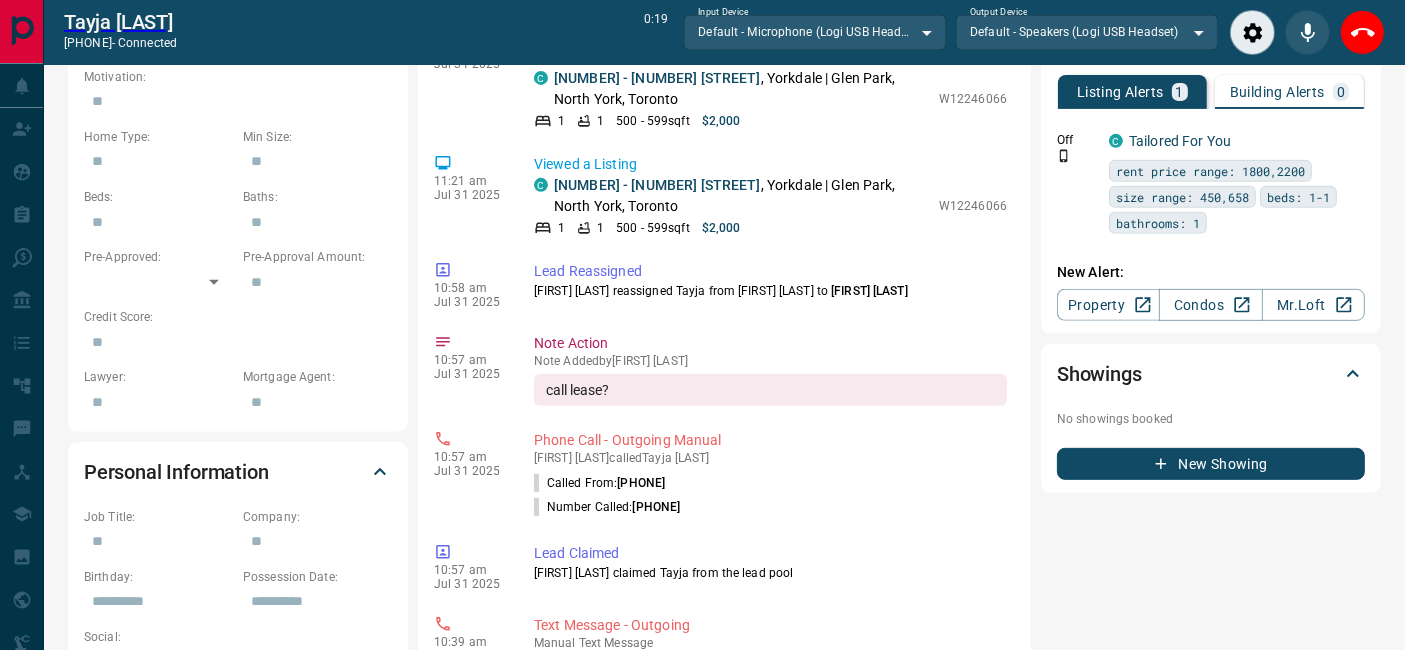 scroll, scrollTop: 888, scrollLeft: 0, axis: vertical 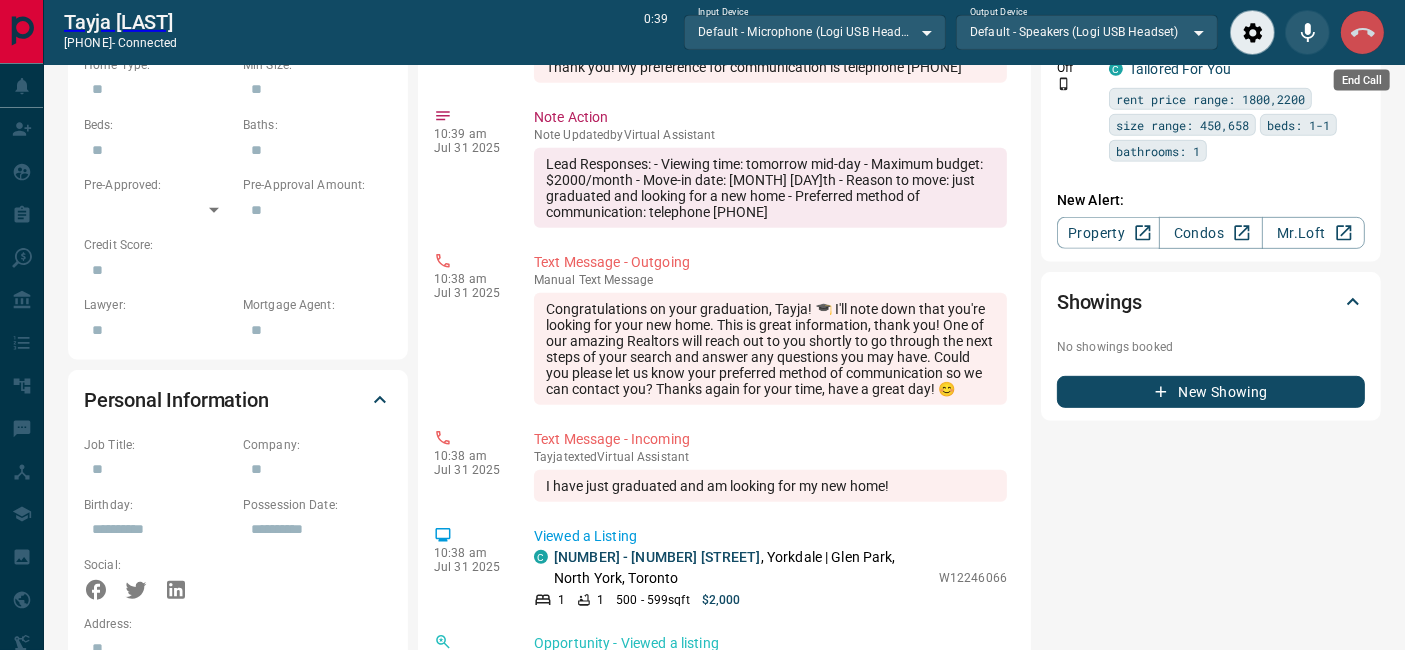 click at bounding box center [1362, 32] 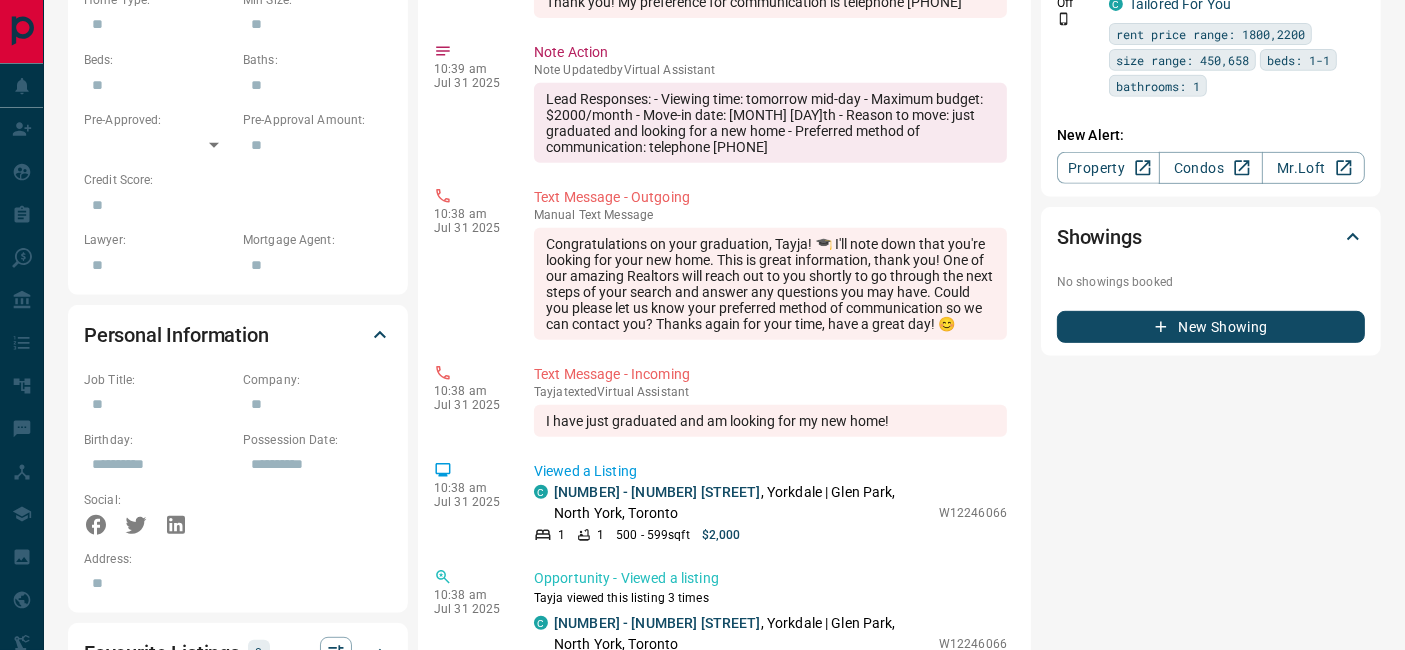 scroll, scrollTop: 823, scrollLeft: 0, axis: vertical 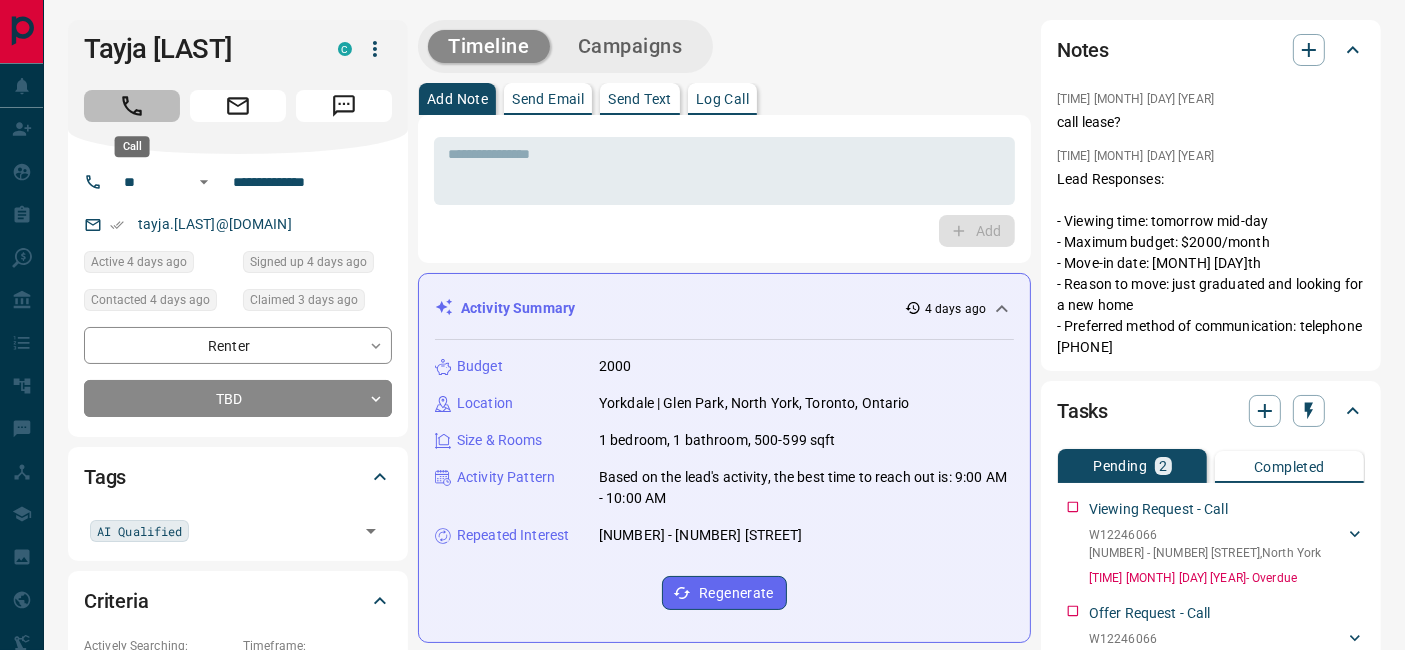 click 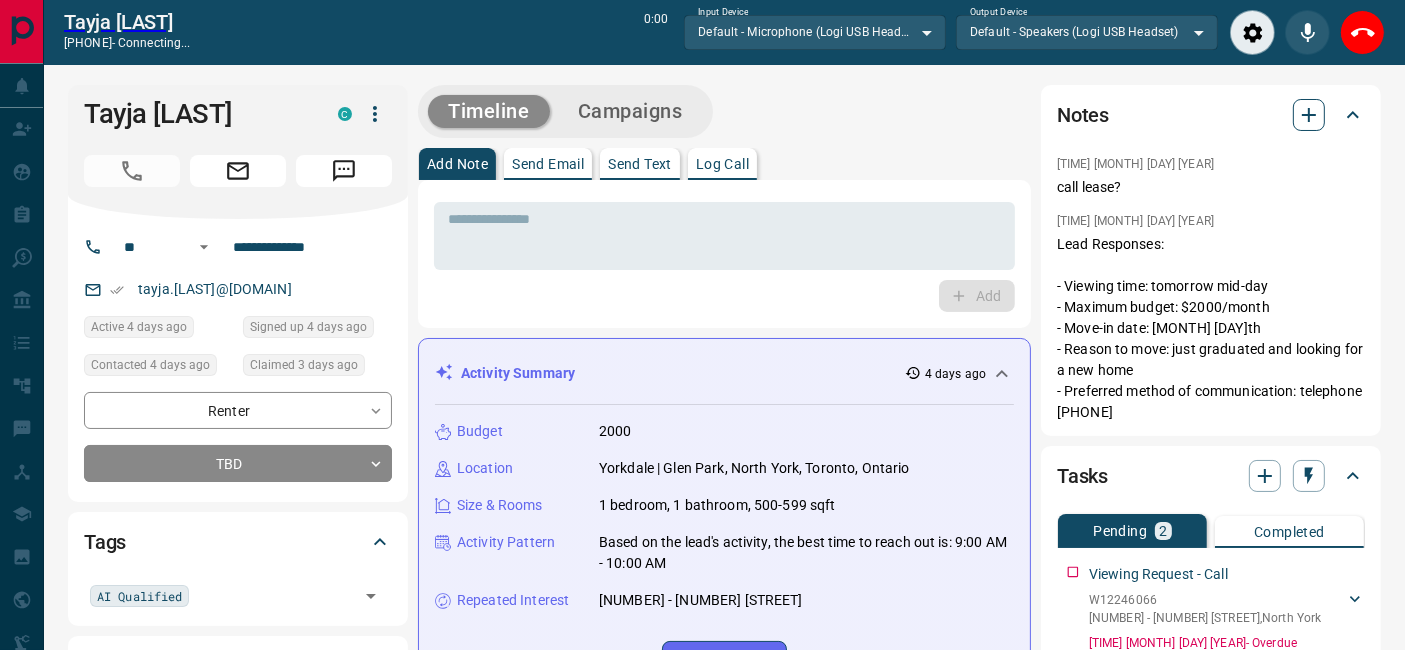 click 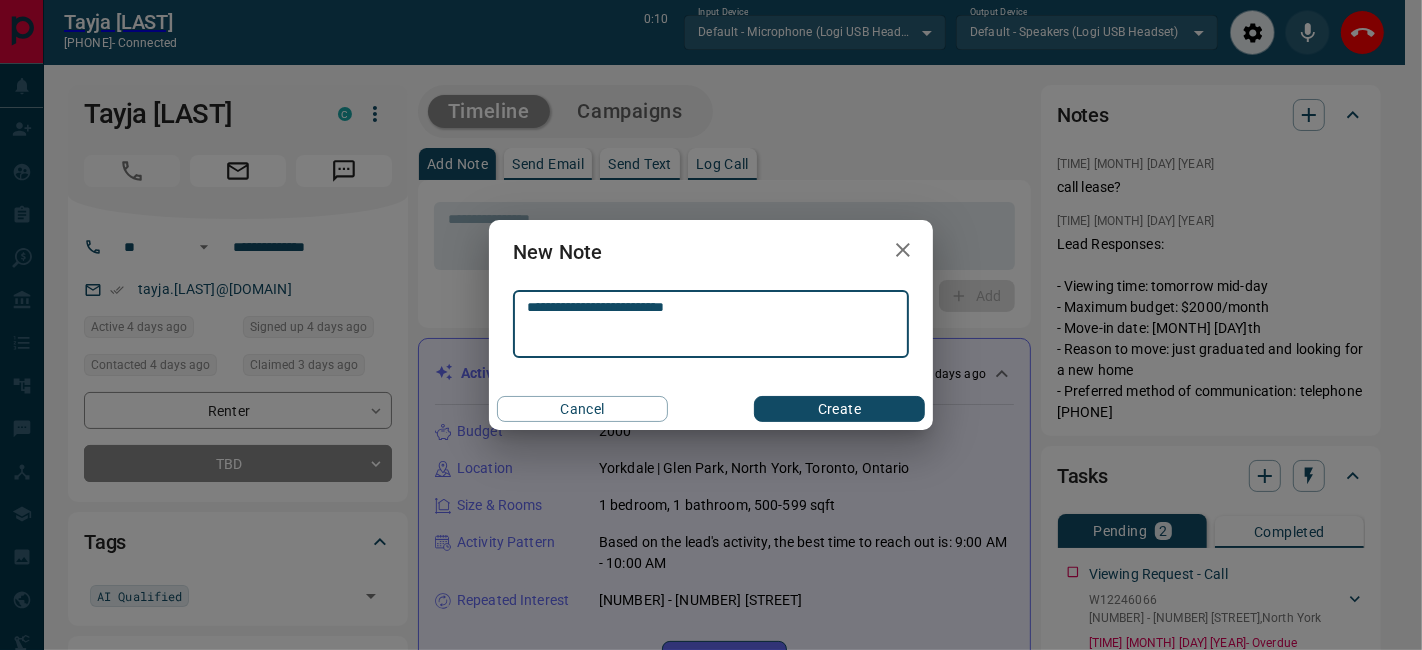 type on "**********" 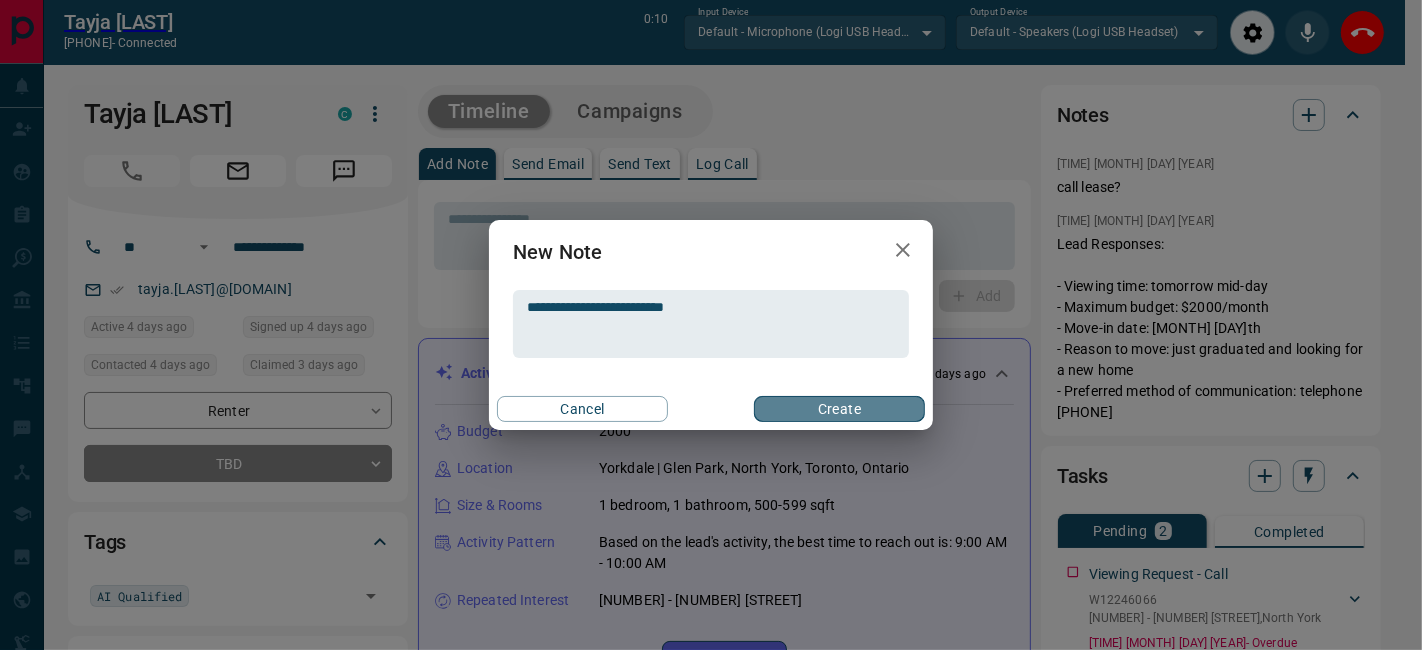 drag, startPoint x: 849, startPoint y: 408, endPoint x: 881, endPoint y: 374, distance: 46.69047 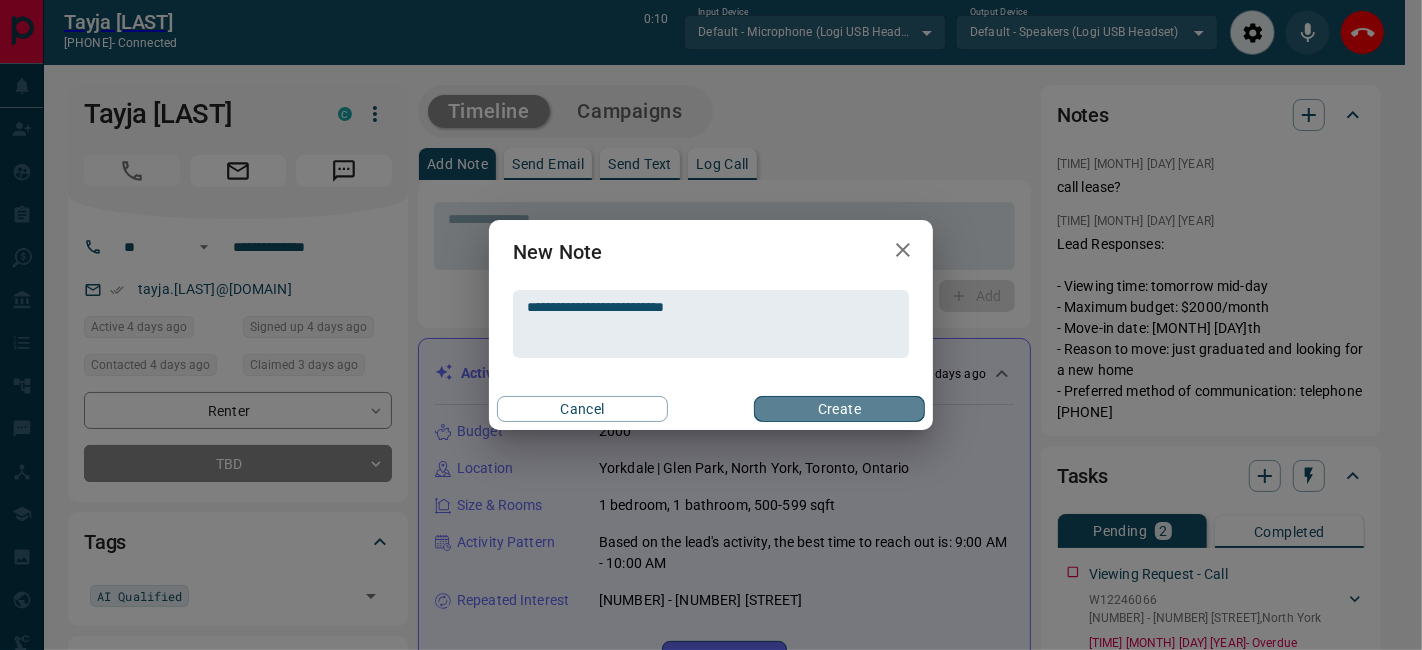 click on "Create" at bounding box center (839, 409) 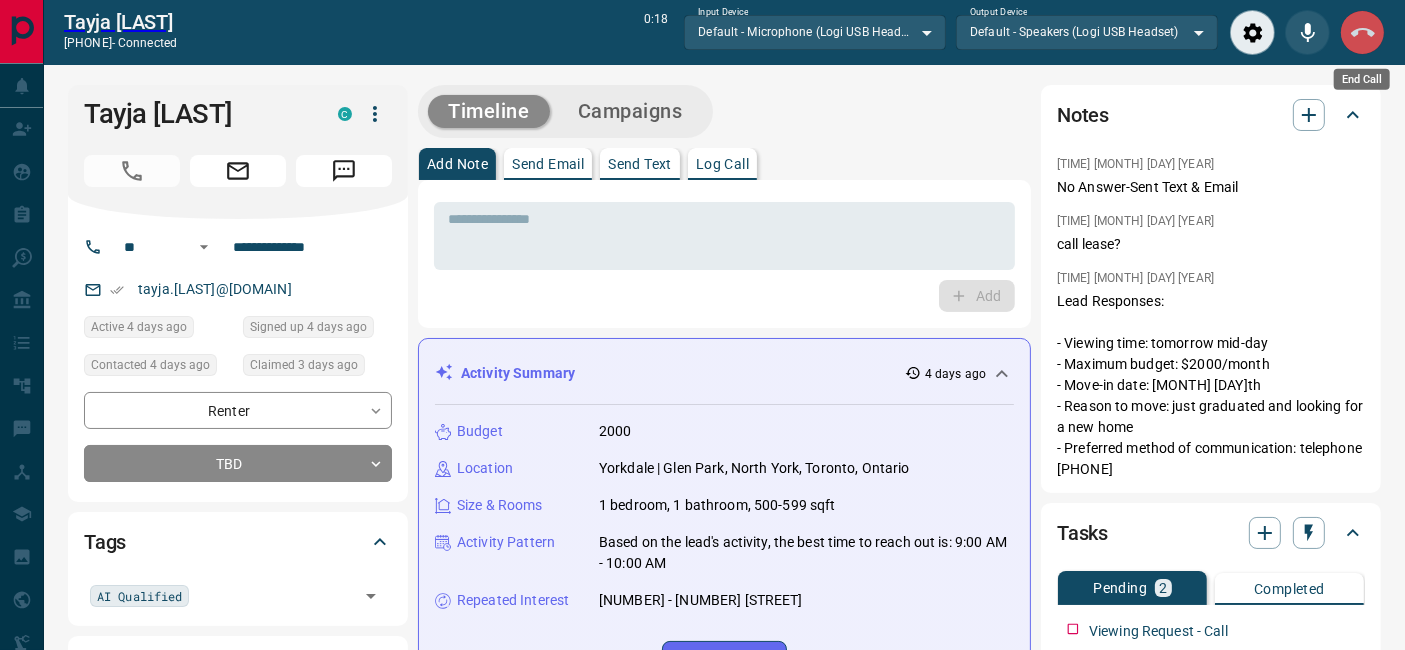click 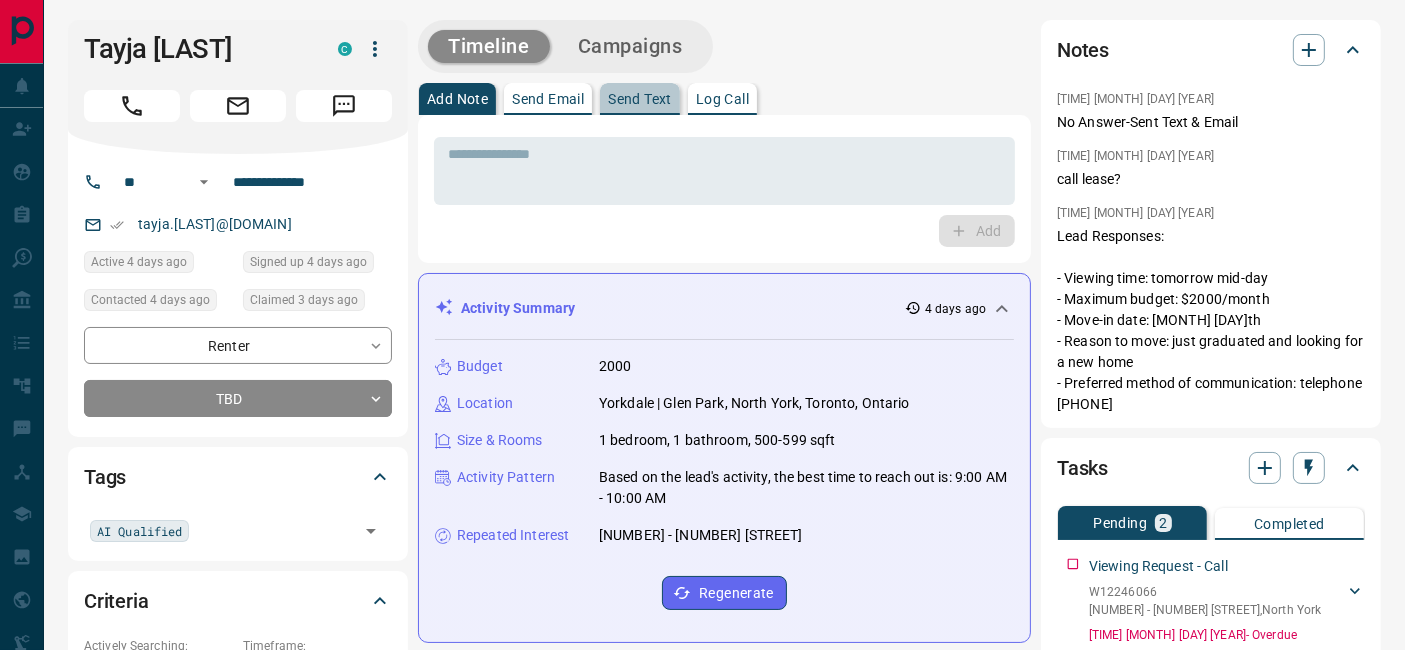 click on "Send Text" at bounding box center (640, 99) 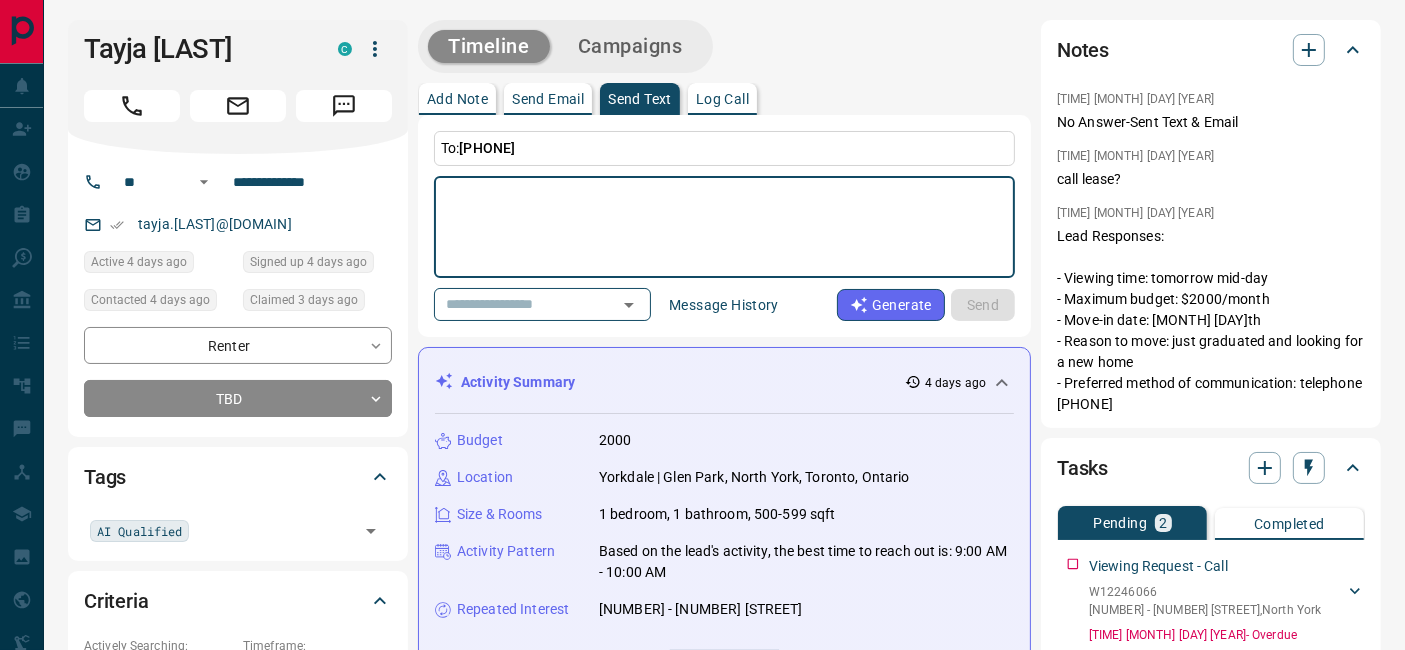 click on "To:  [PHONE] * ​ ​ Message History Generate Send" at bounding box center (724, 226) 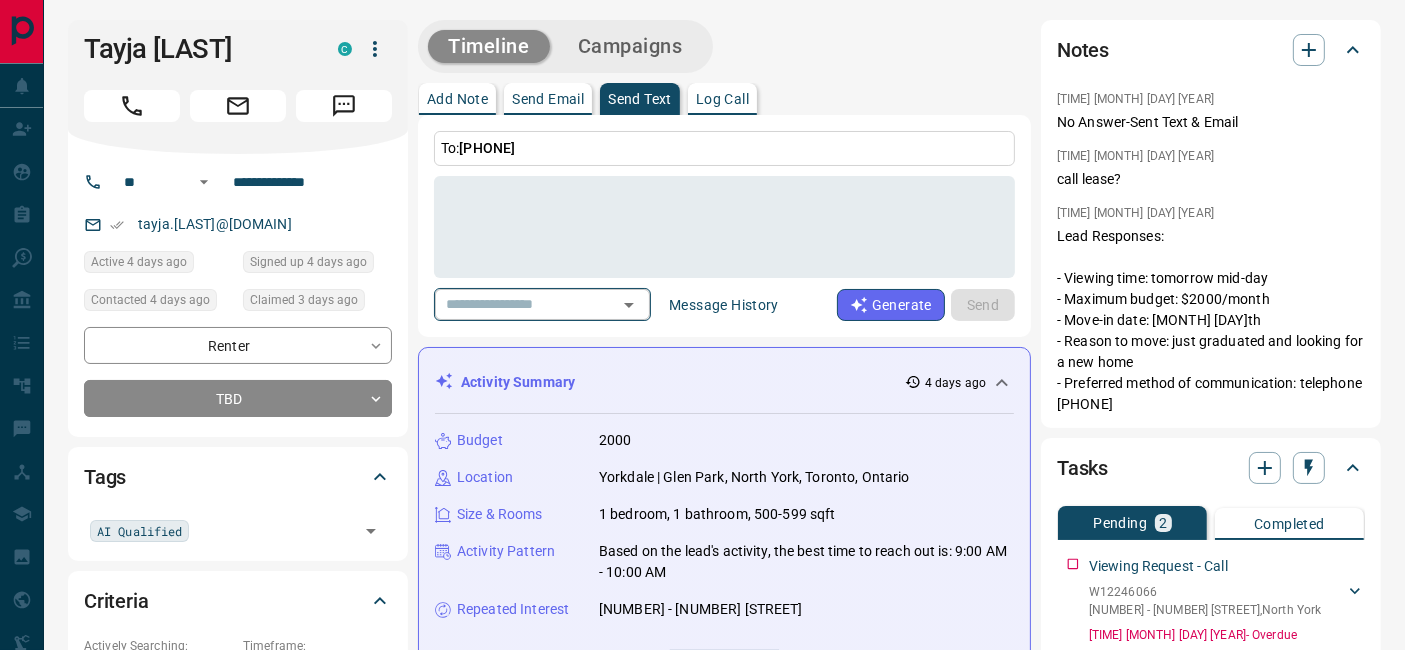 click at bounding box center [514, 304] 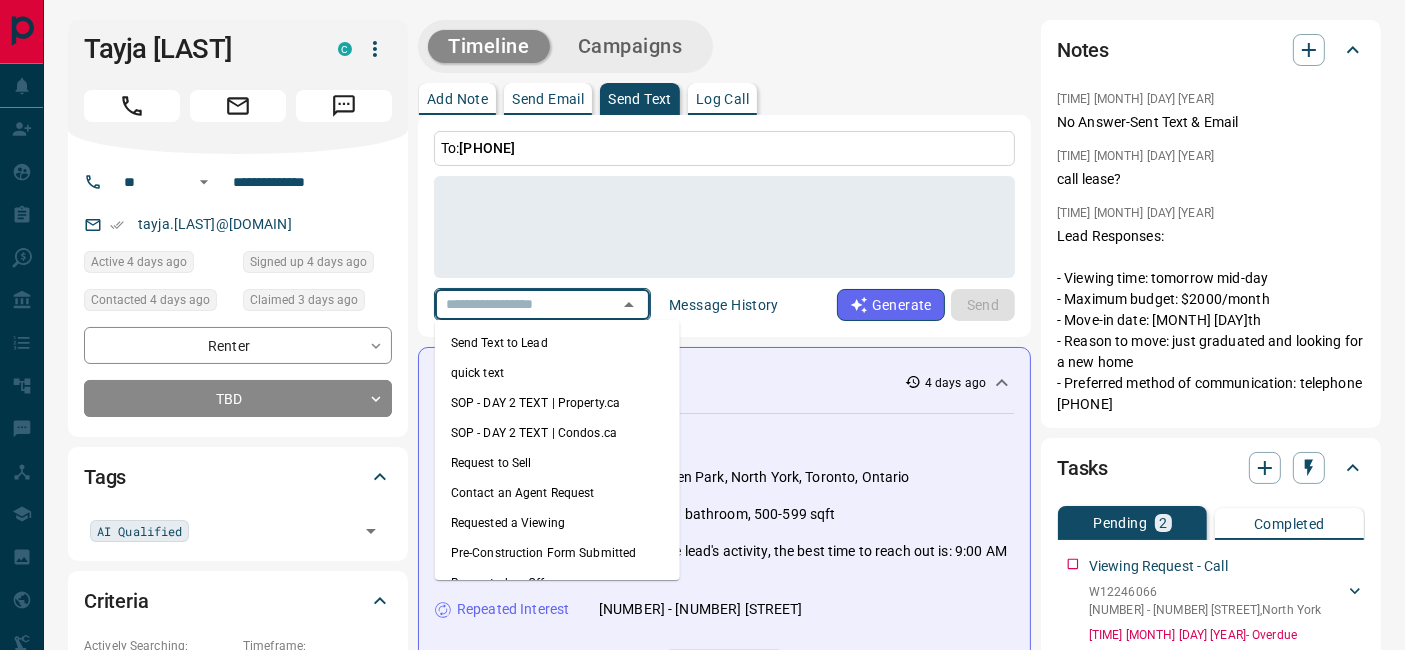 click on "Send Text to Lead" at bounding box center (557, 343) 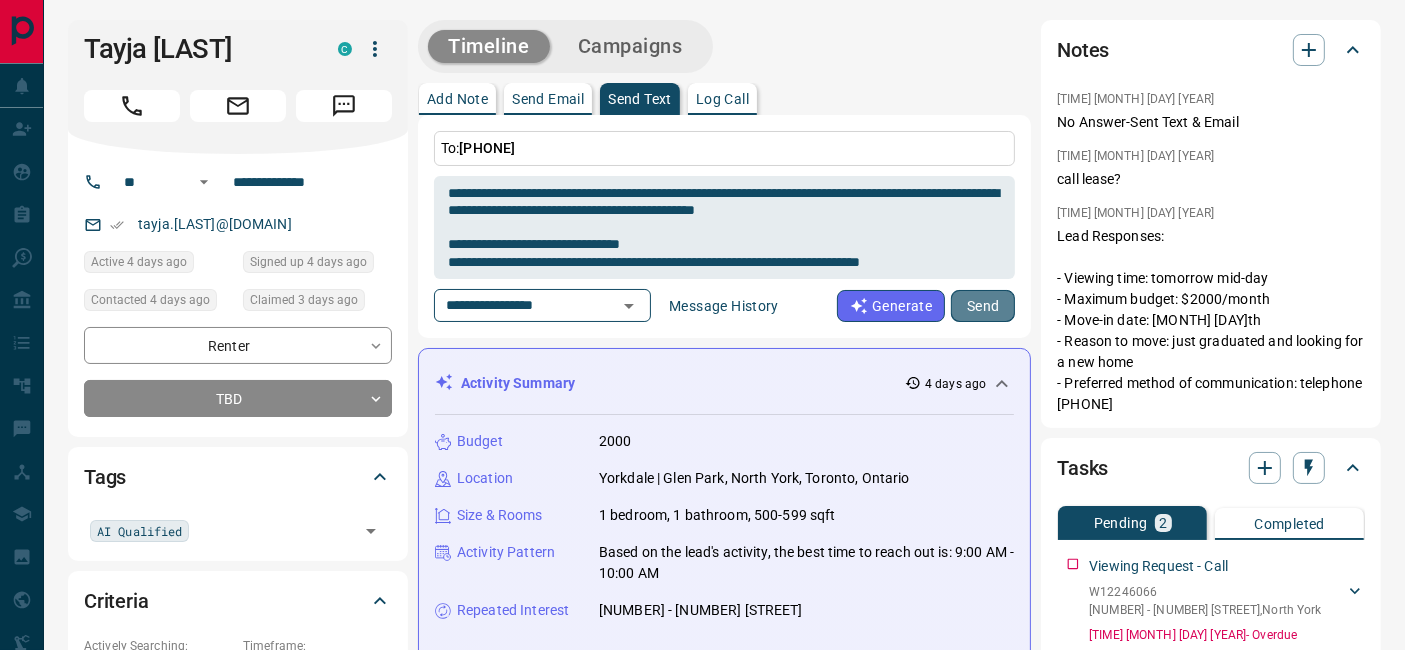 drag, startPoint x: 997, startPoint y: 309, endPoint x: 677, endPoint y: 240, distance: 327.35455 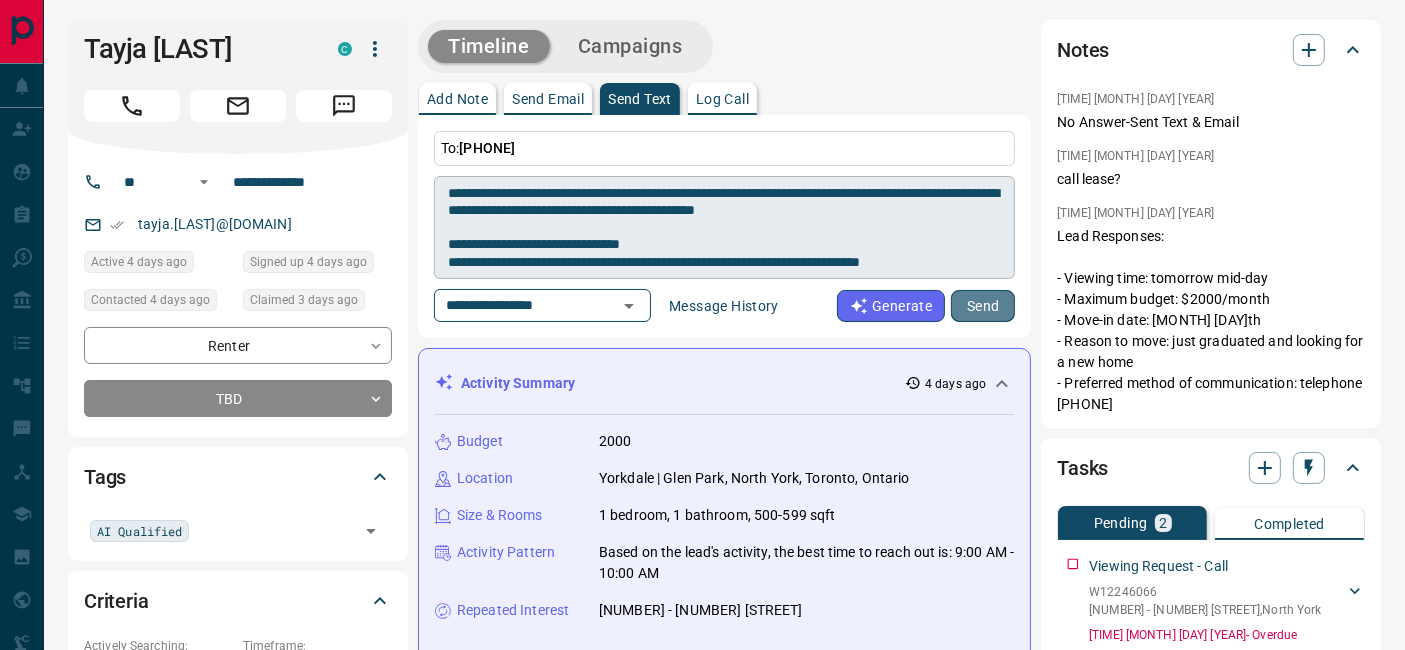 click on "Send" at bounding box center [983, 306] 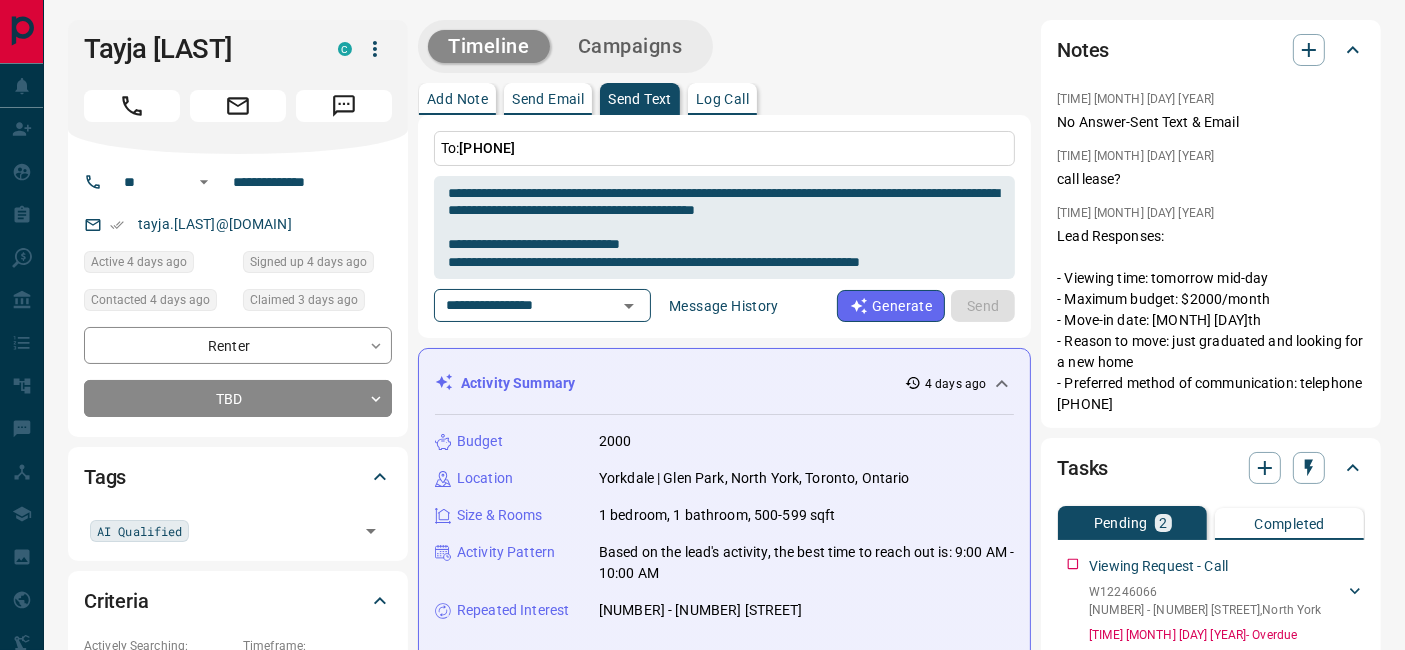 type 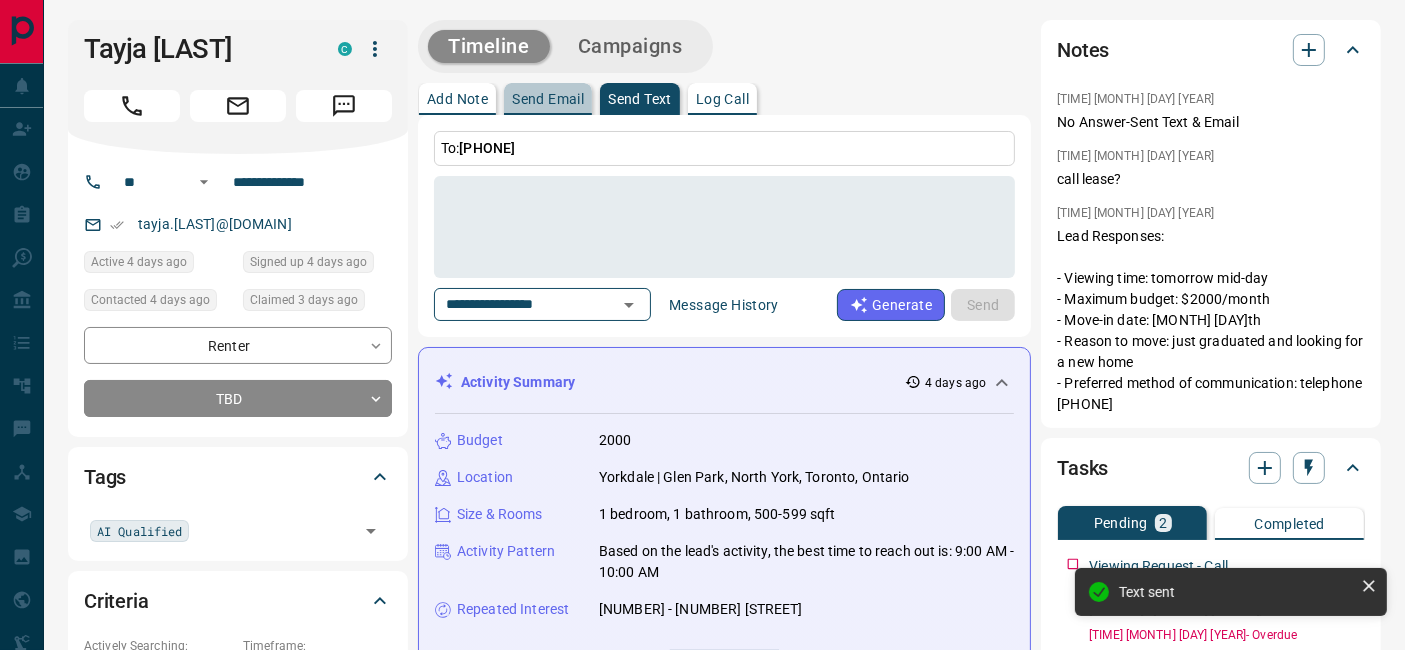 click on "Send Email" at bounding box center [548, 99] 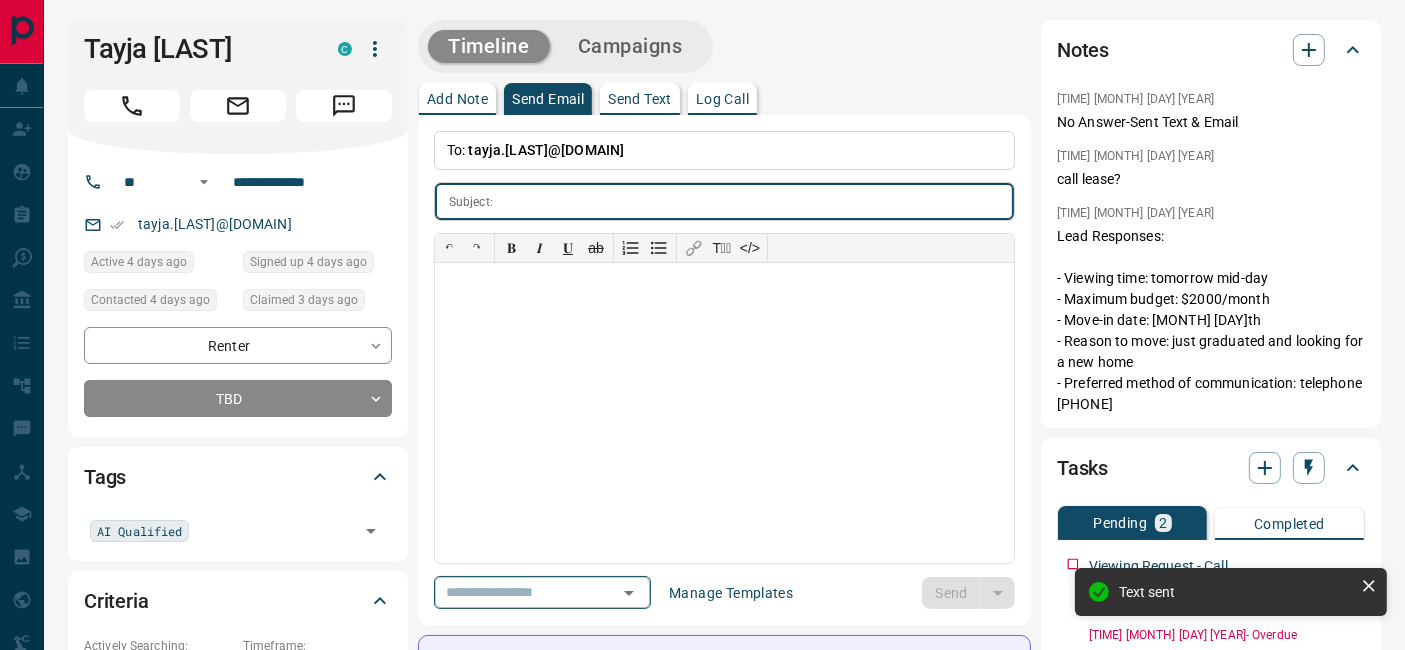 click on "​" at bounding box center [542, 592] 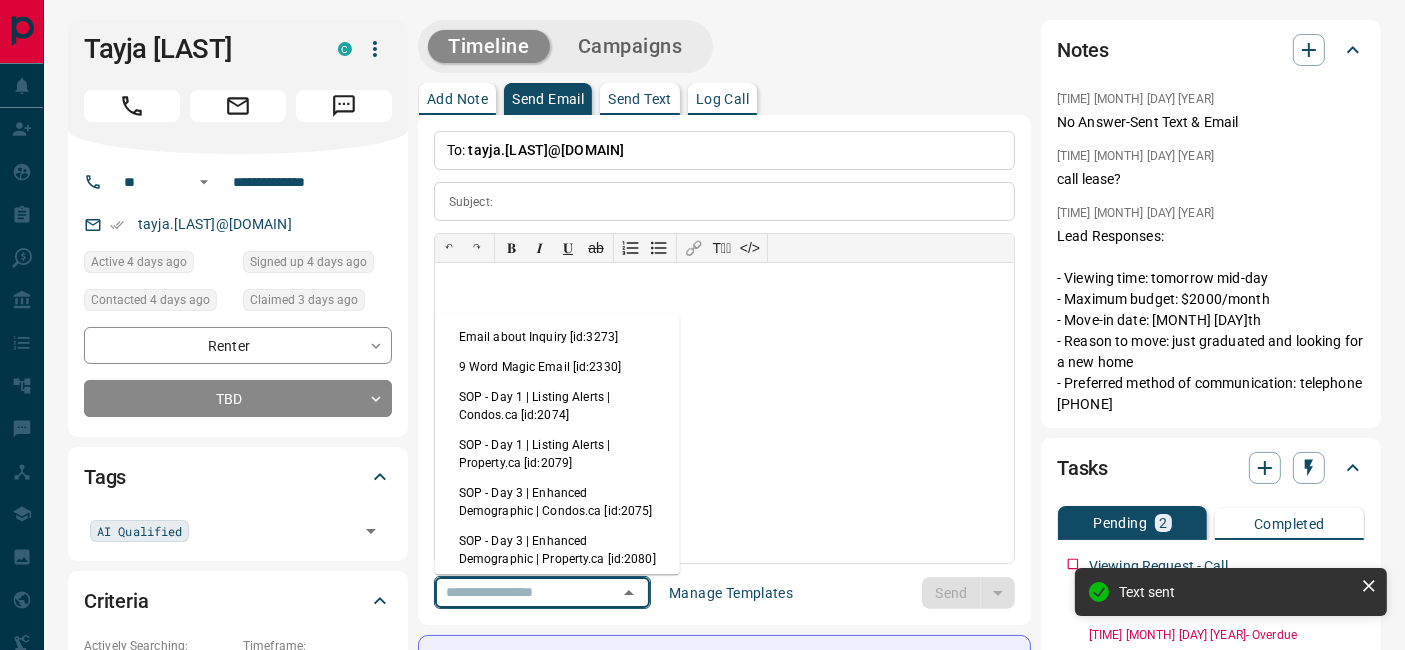 click on "Email about Inquiry [id:3273]" at bounding box center [557, 337] 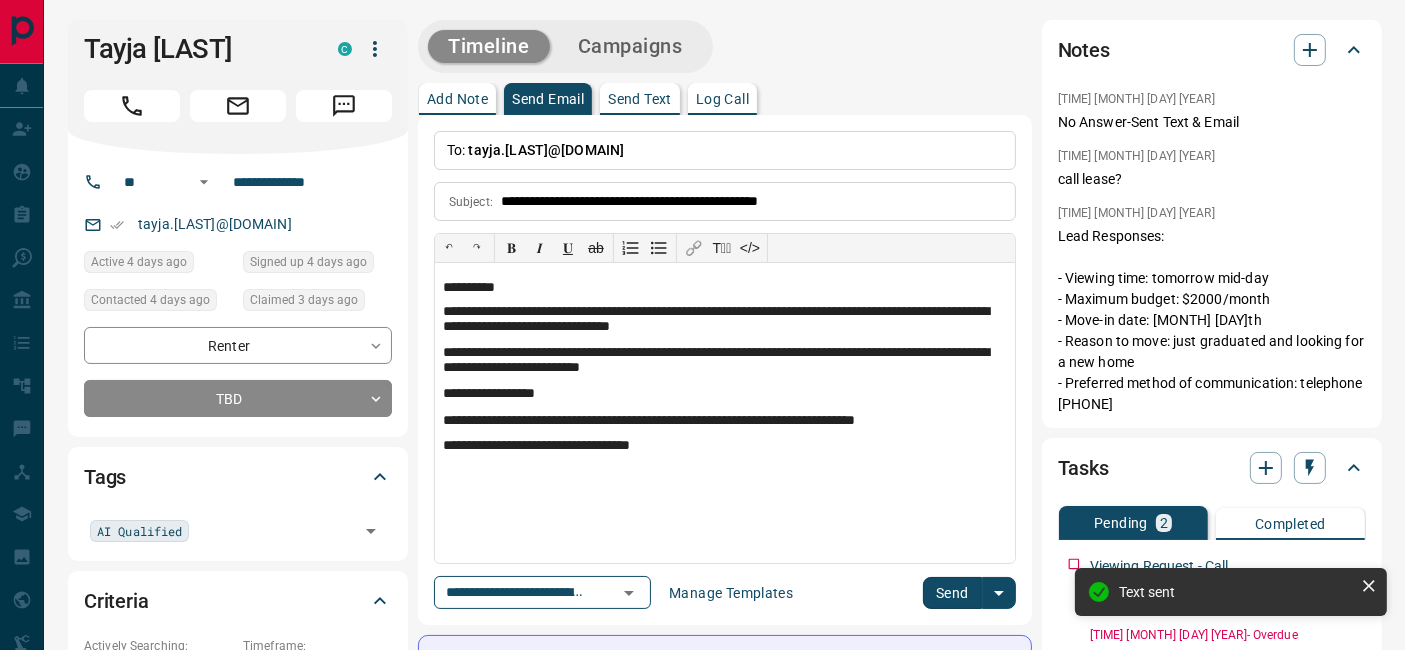 click on "Send" at bounding box center [952, 593] 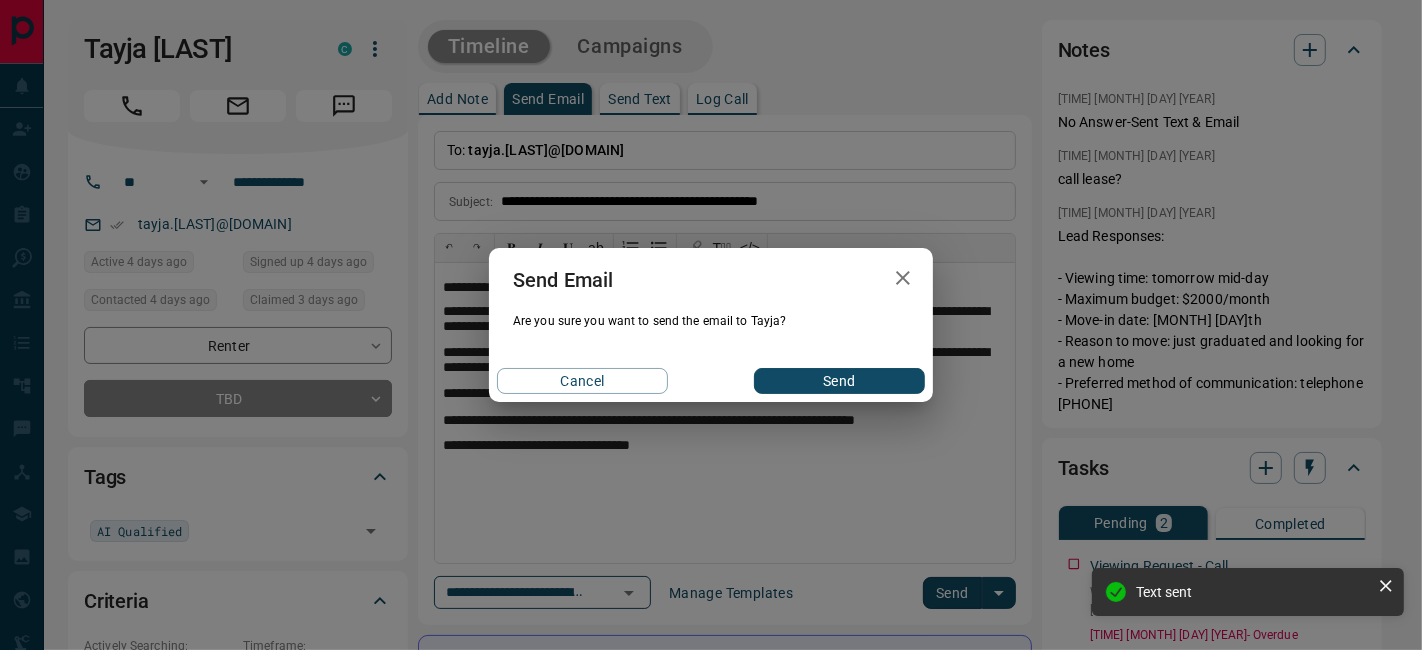 click on "Send" at bounding box center (839, 381) 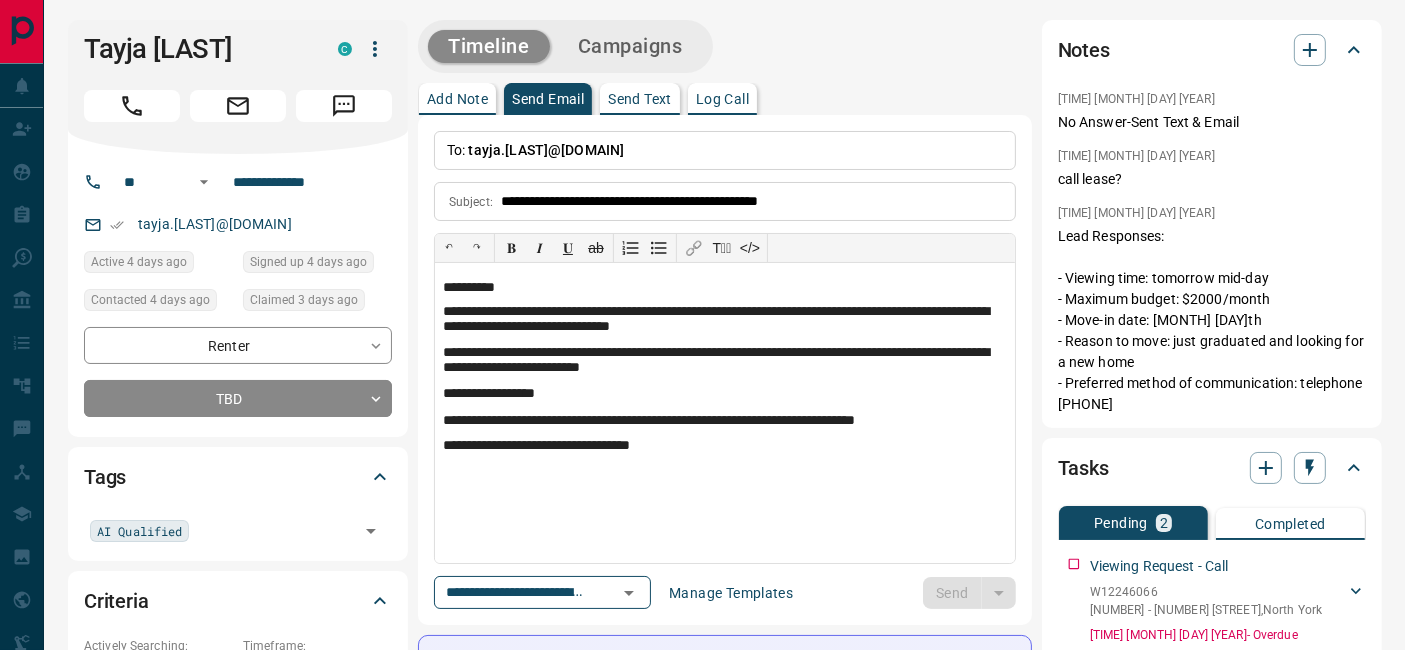 type 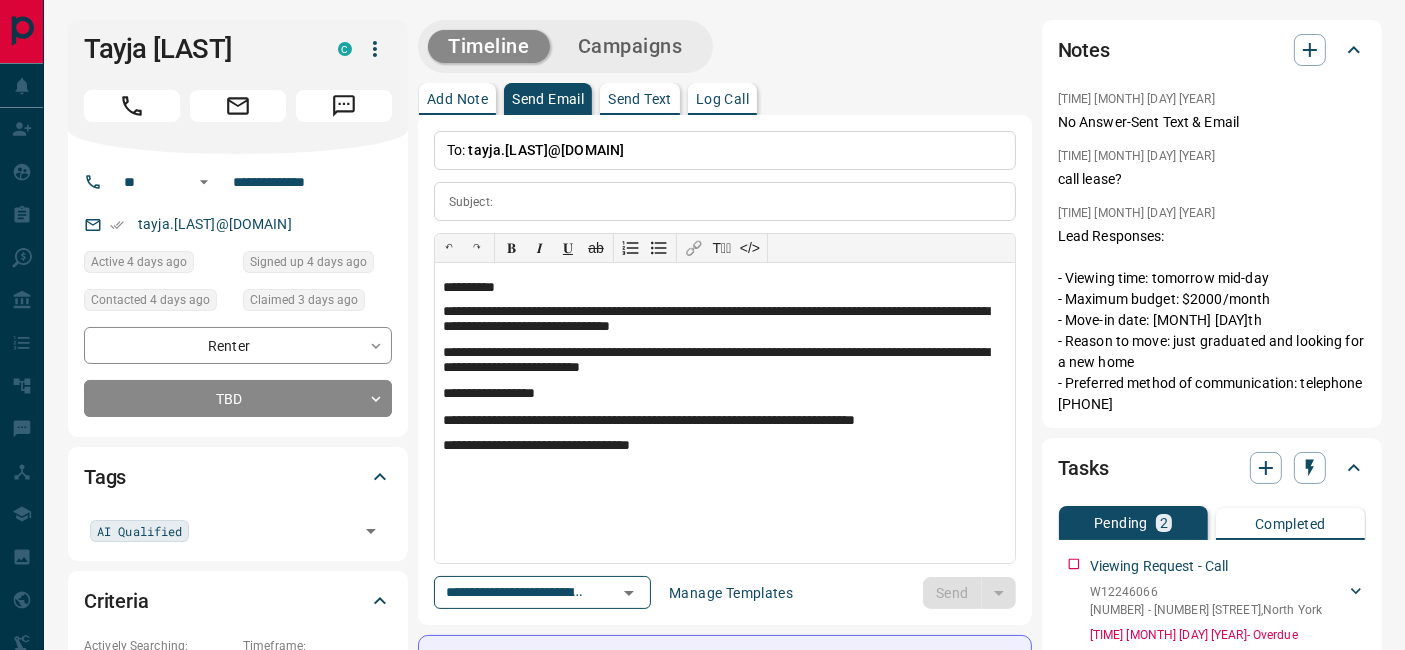 type 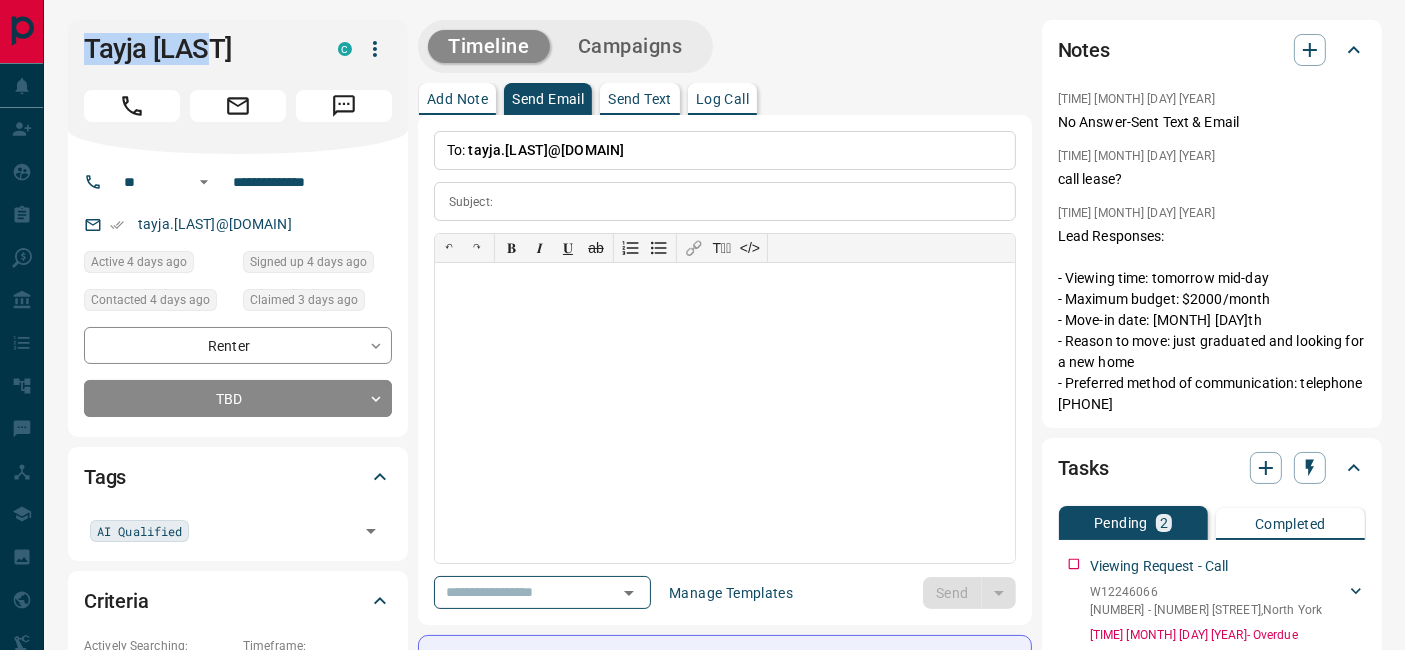 drag, startPoint x: 237, startPoint y: 38, endPoint x: 80, endPoint y: 52, distance: 157.62297 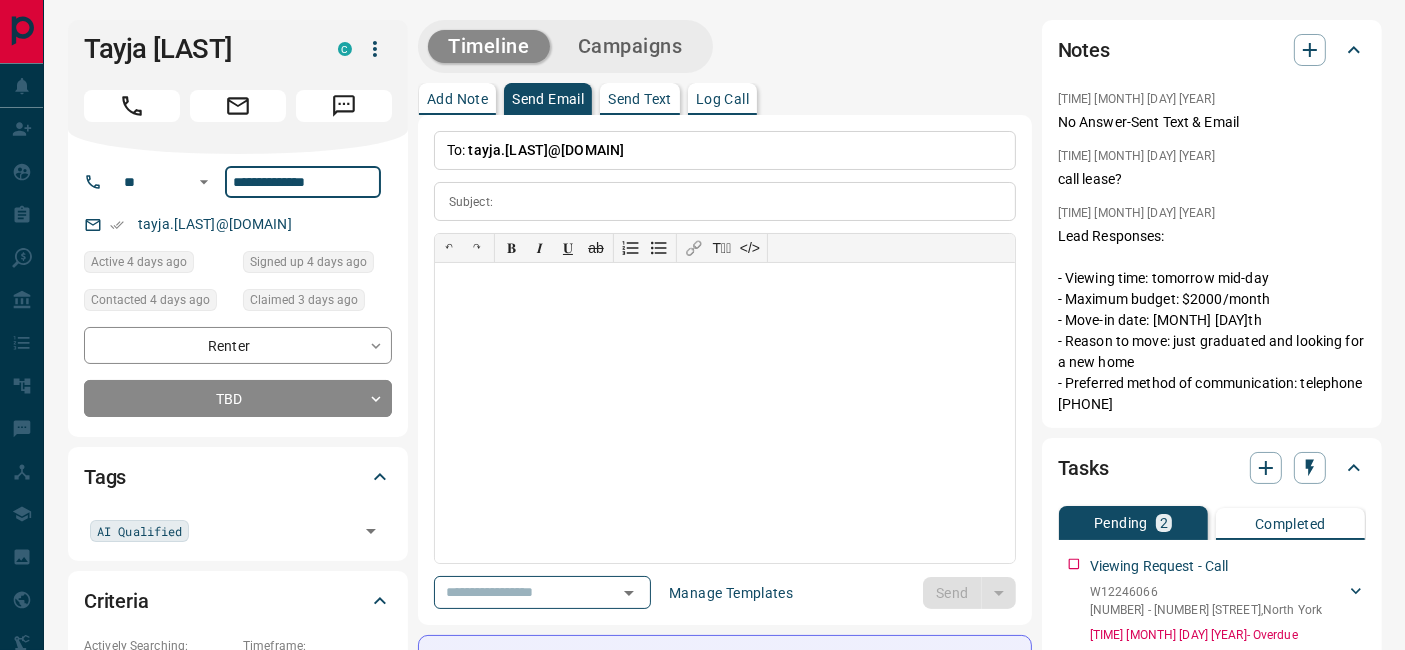 drag, startPoint x: 362, startPoint y: 185, endPoint x: 225, endPoint y: 187, distance: 137.0146 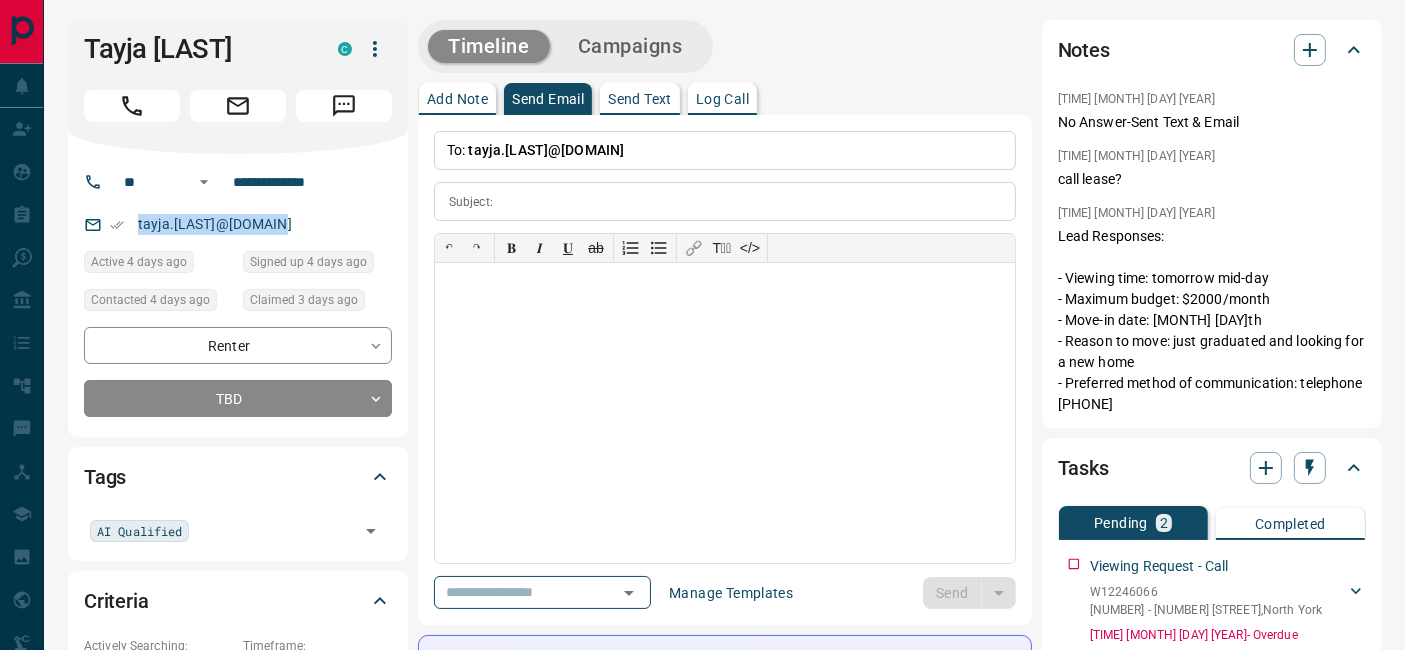 drag, startPoint x: 322, startPoint y: 227, endPoint x: 125, endPoint y: 230, distance: 197.02284 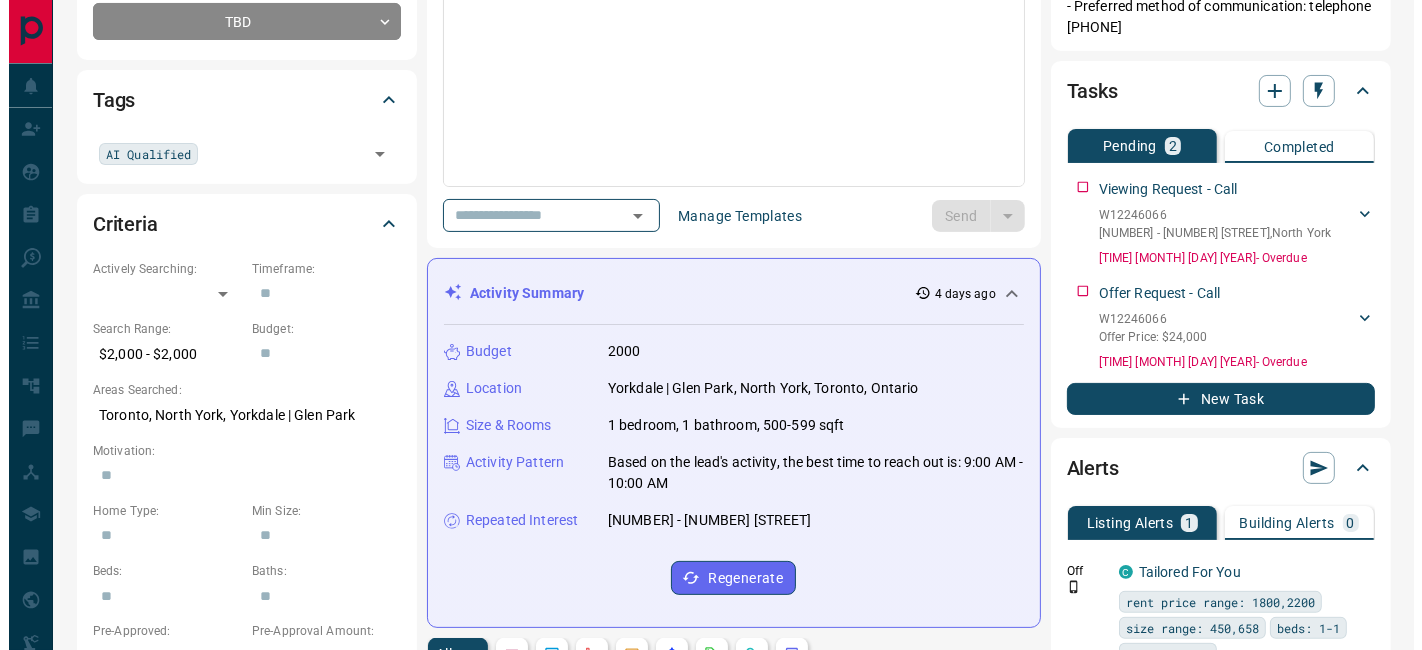 scroll, scrollTop: 444, scrollLeft: 0, axis: vertical 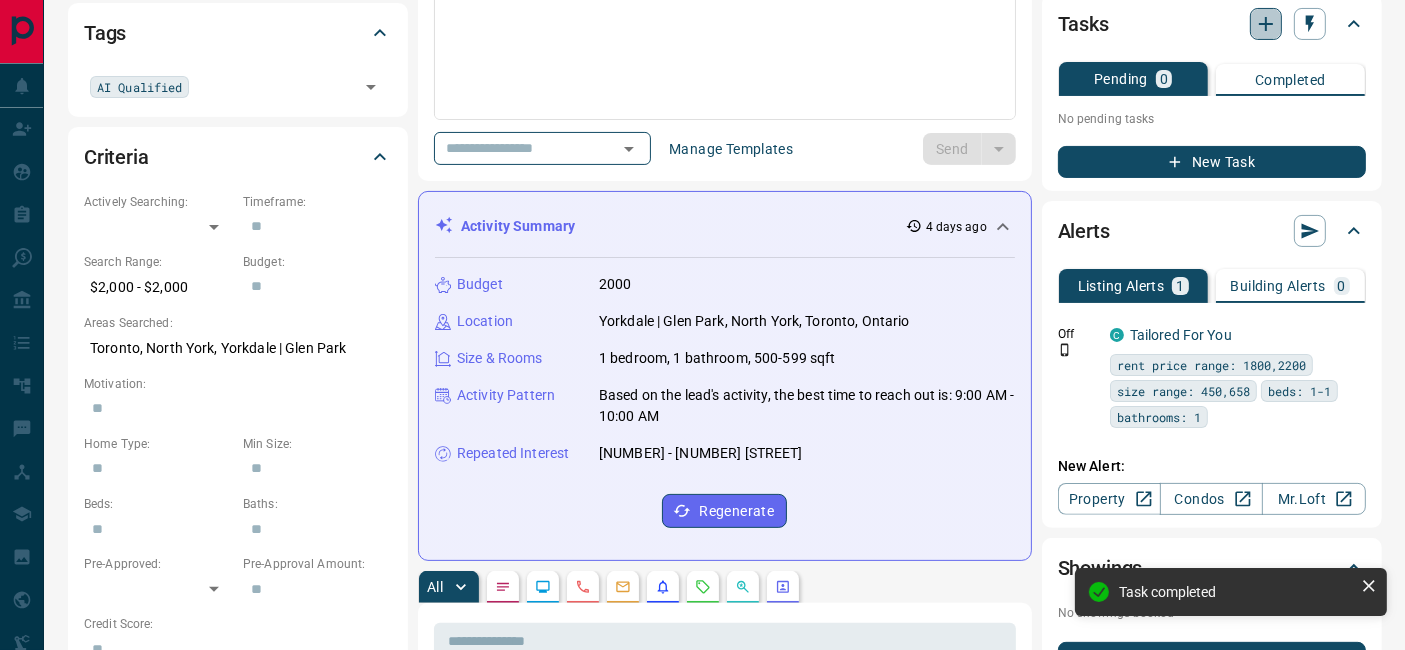 click 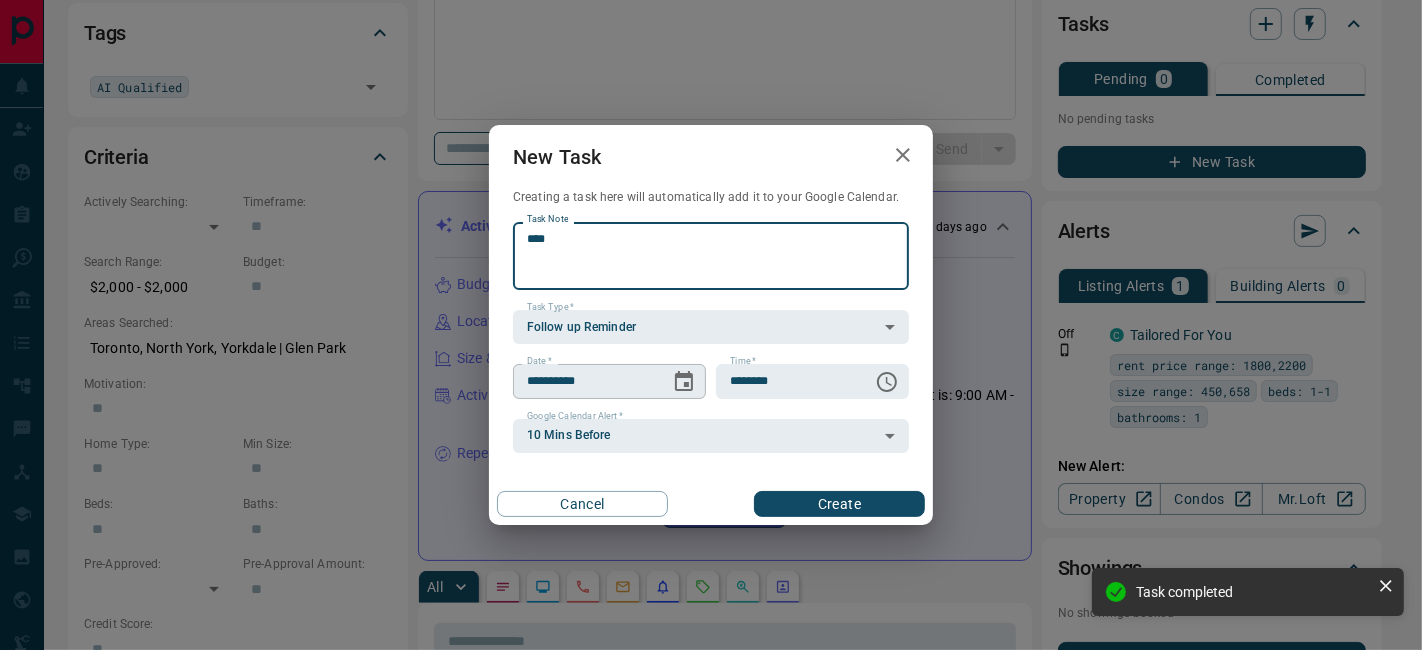 type on "****" 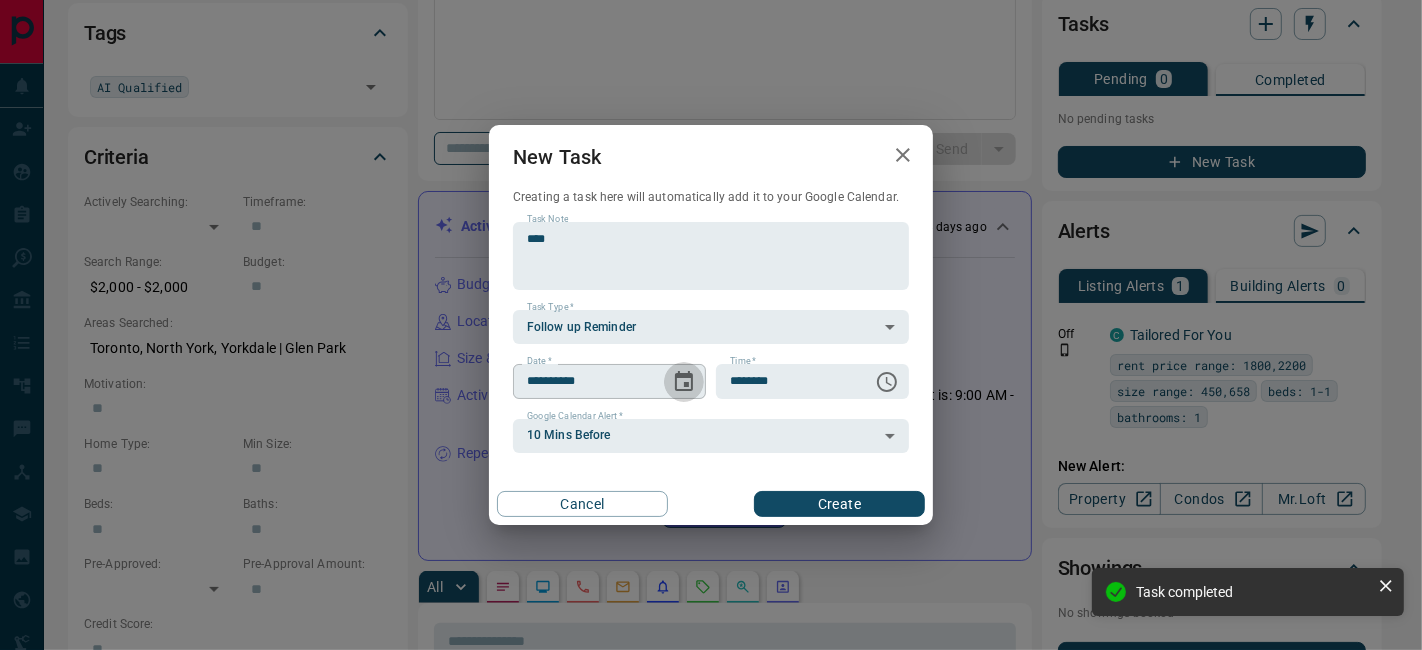 click 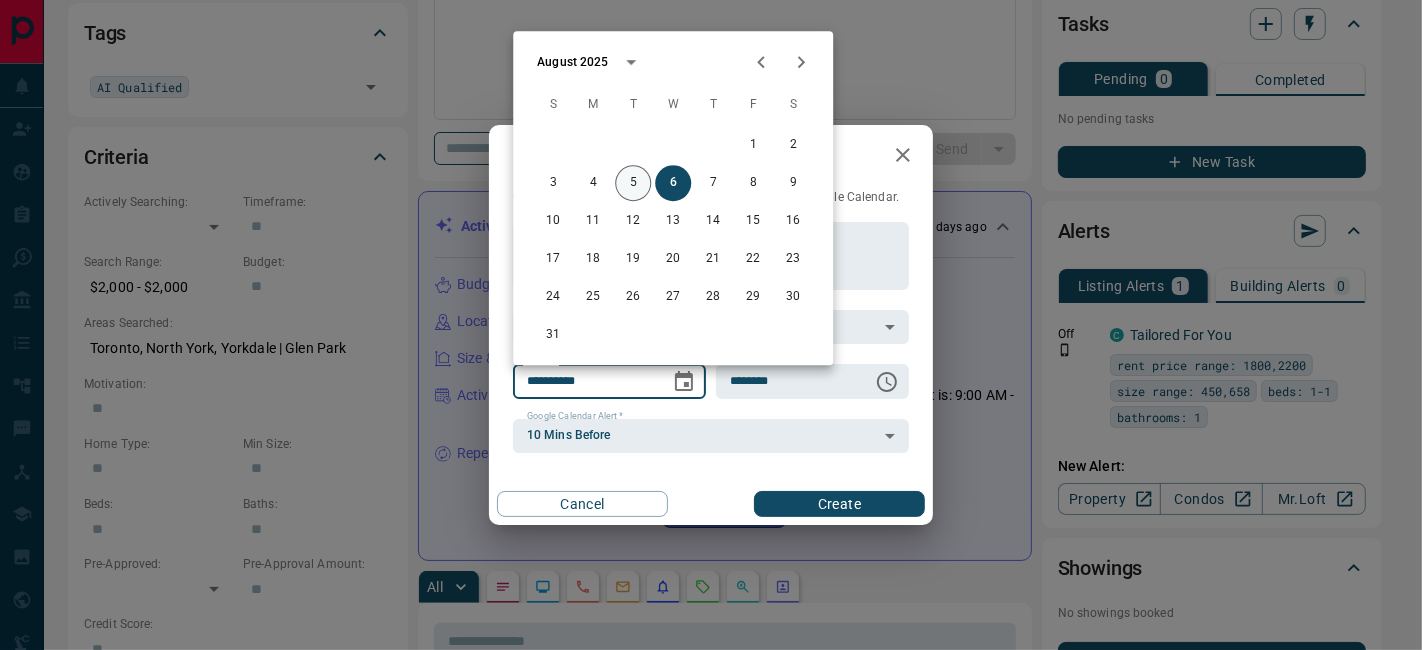 click on "5" at bounding box center (633, 183) 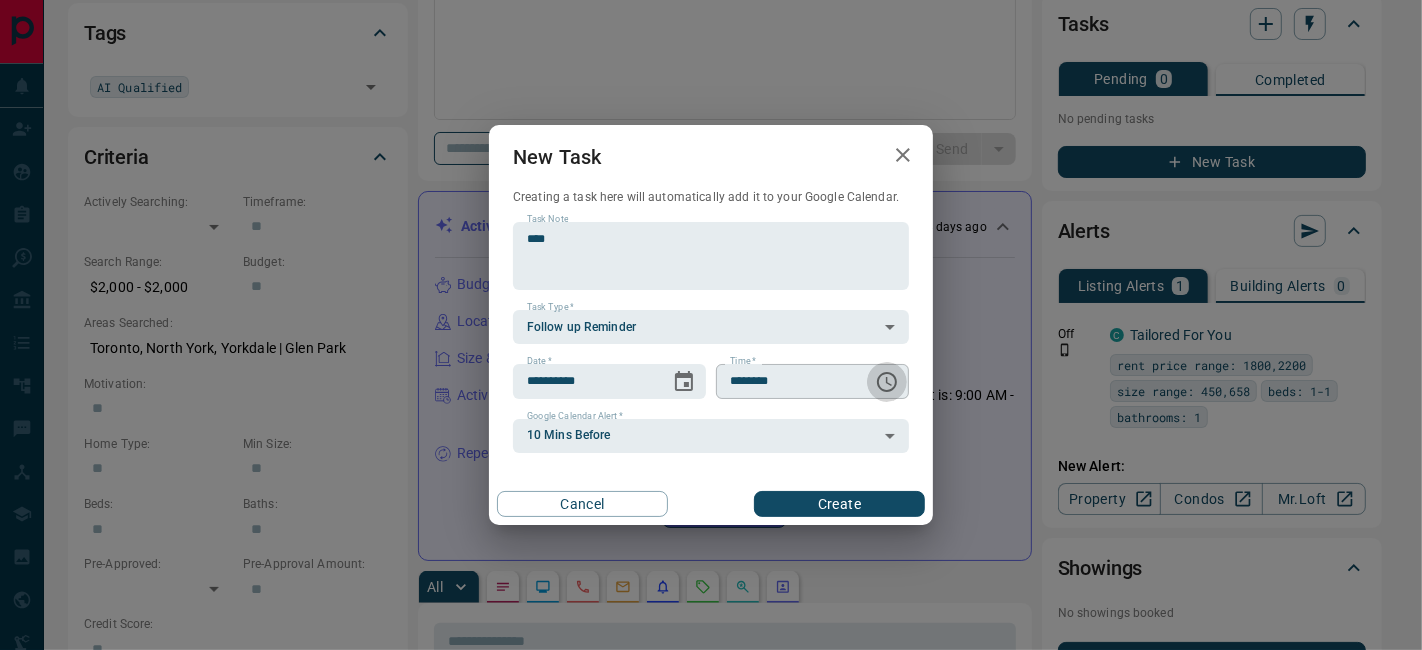 click 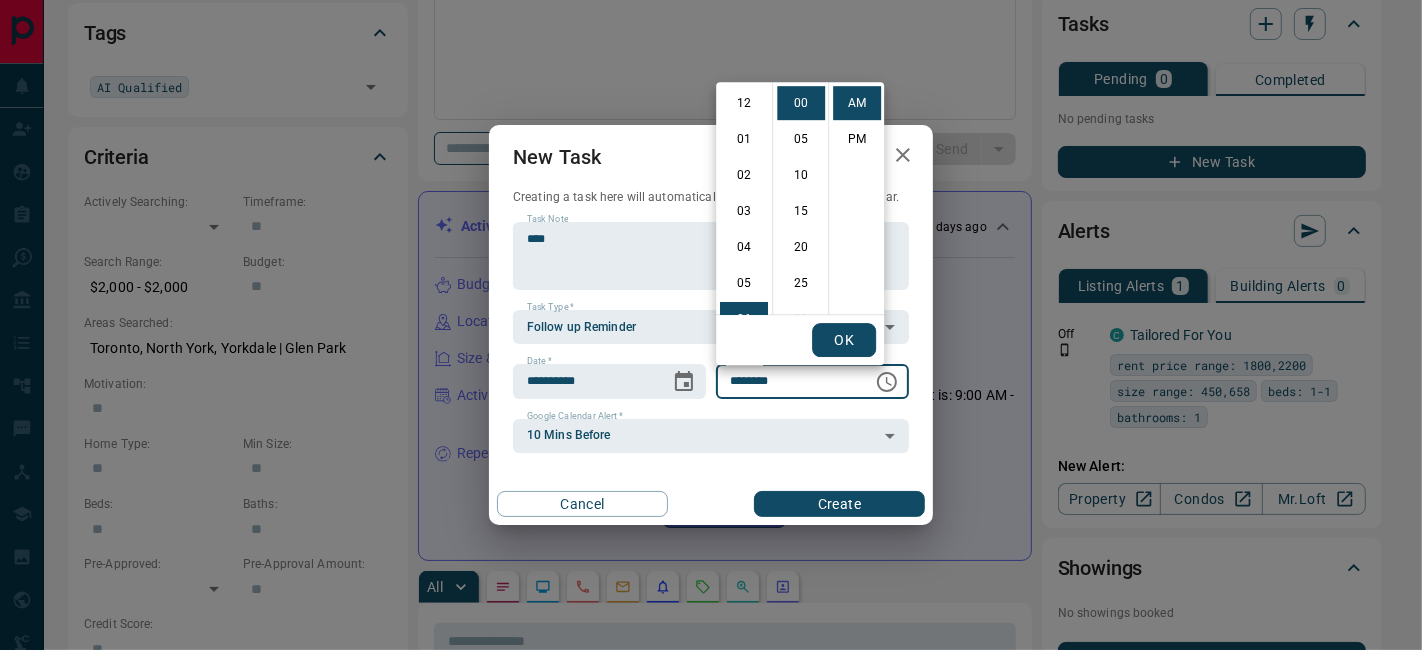 scroll, scrollTop: 216, scrollLeft: 0, axis: vertical 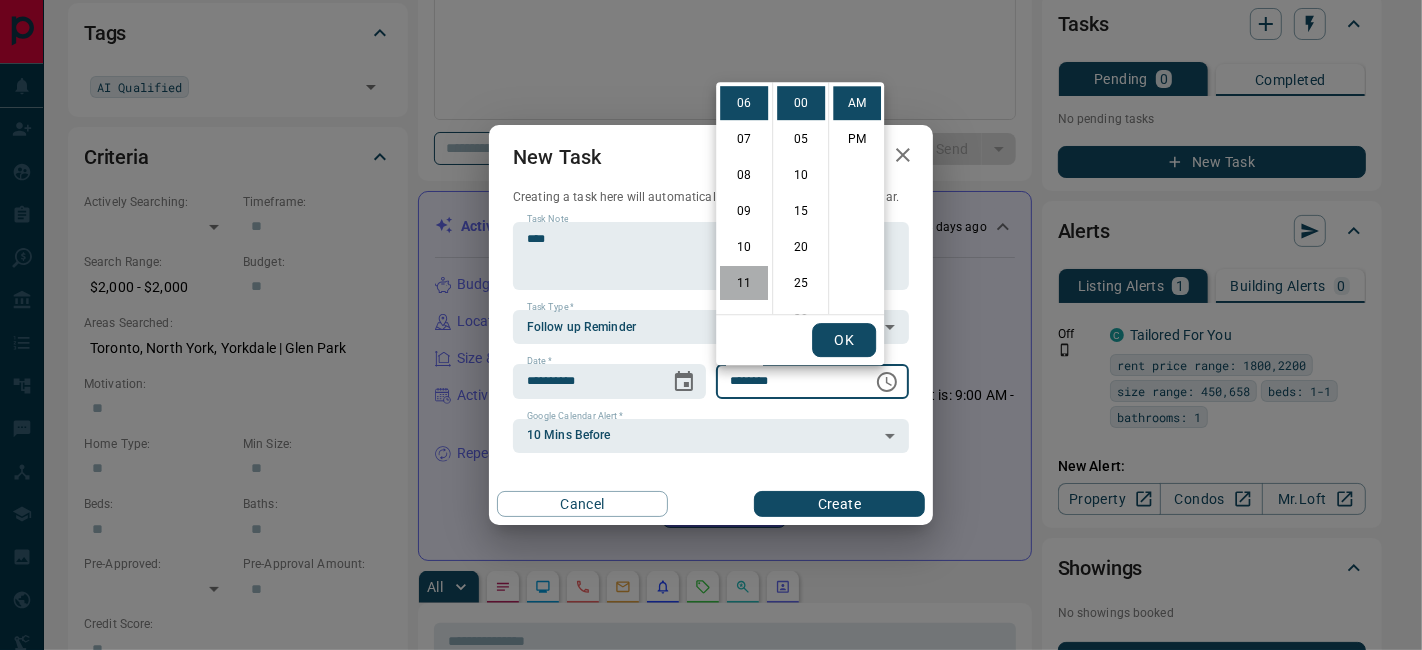 click on "11" at bounding box center (744, 283) 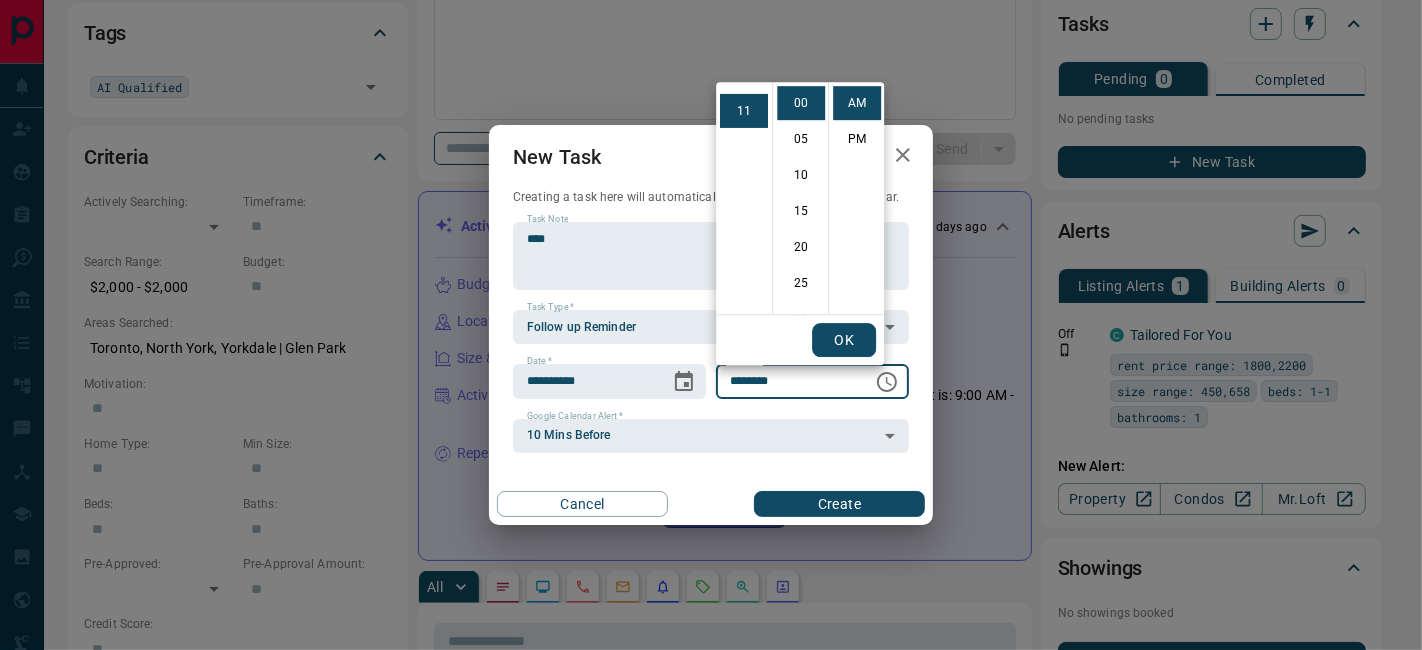scroll, scrollTop: 389, scrollLeft: 0, axis: vertical 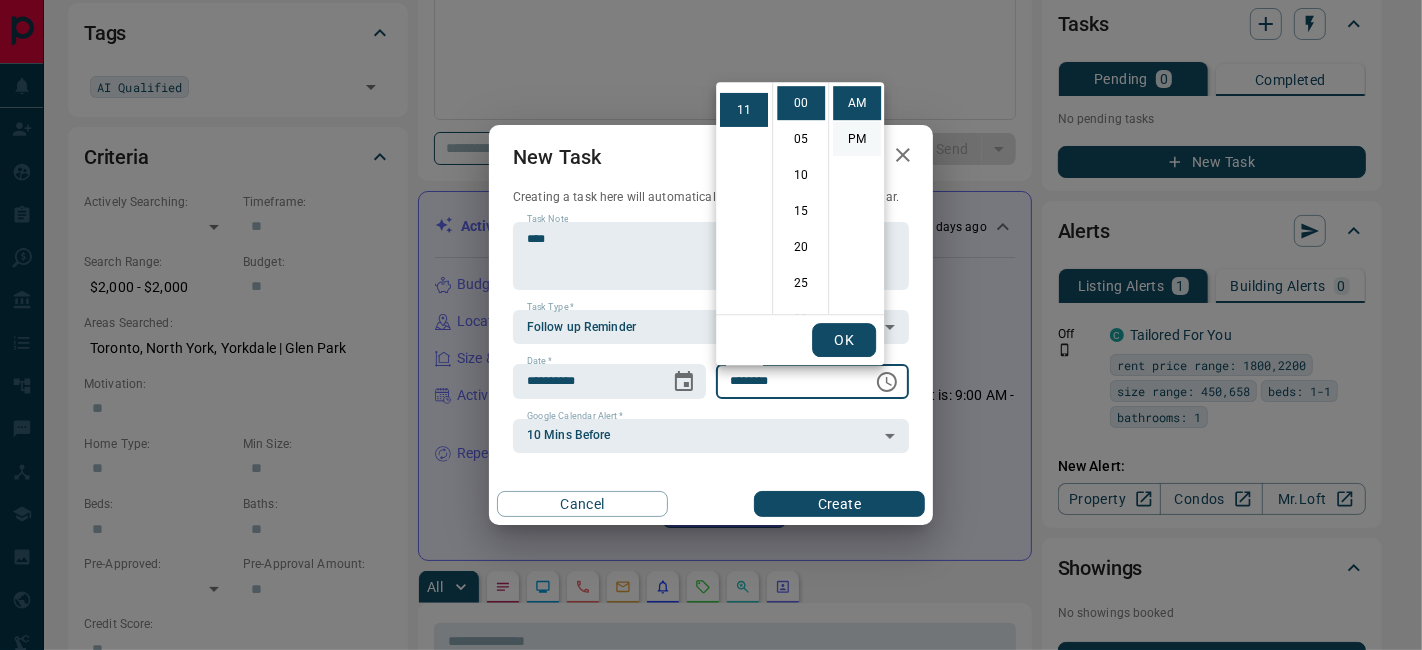 click on "PM" at bounding box center (857, 139) 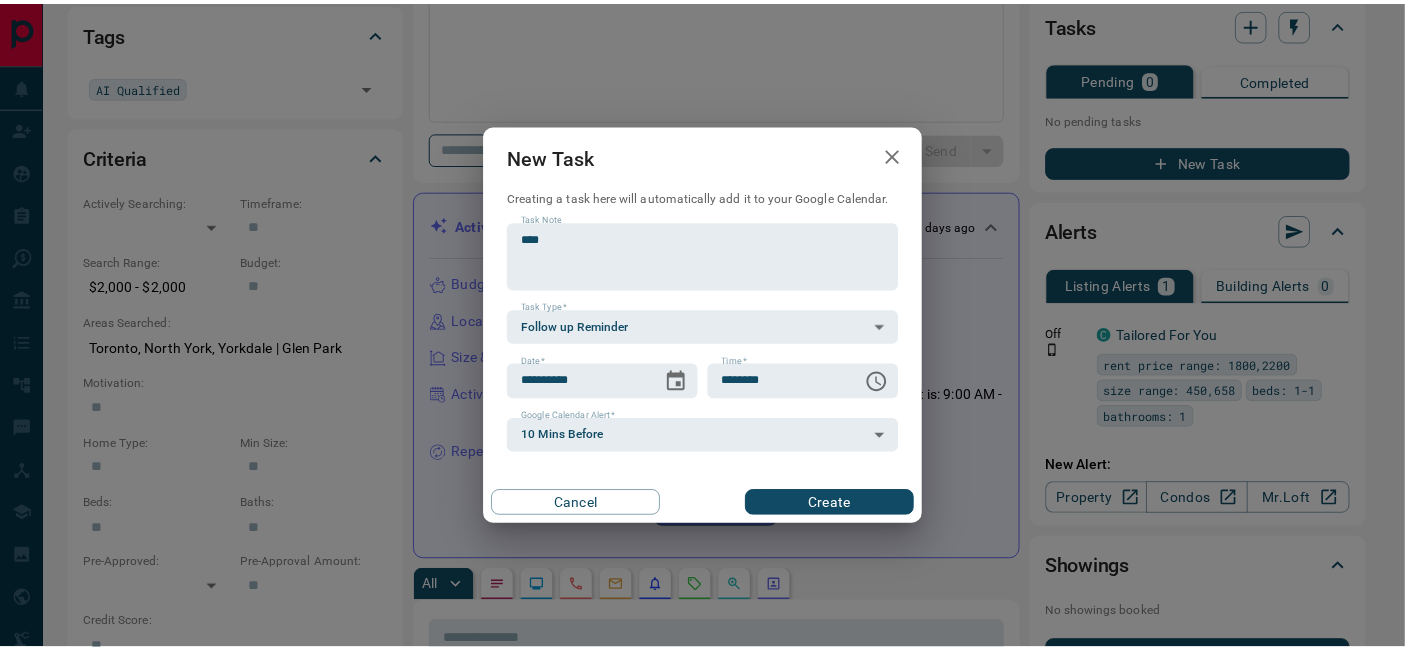 scroll, scrollTop: 30, scrollLeft: 0, axis: vertical 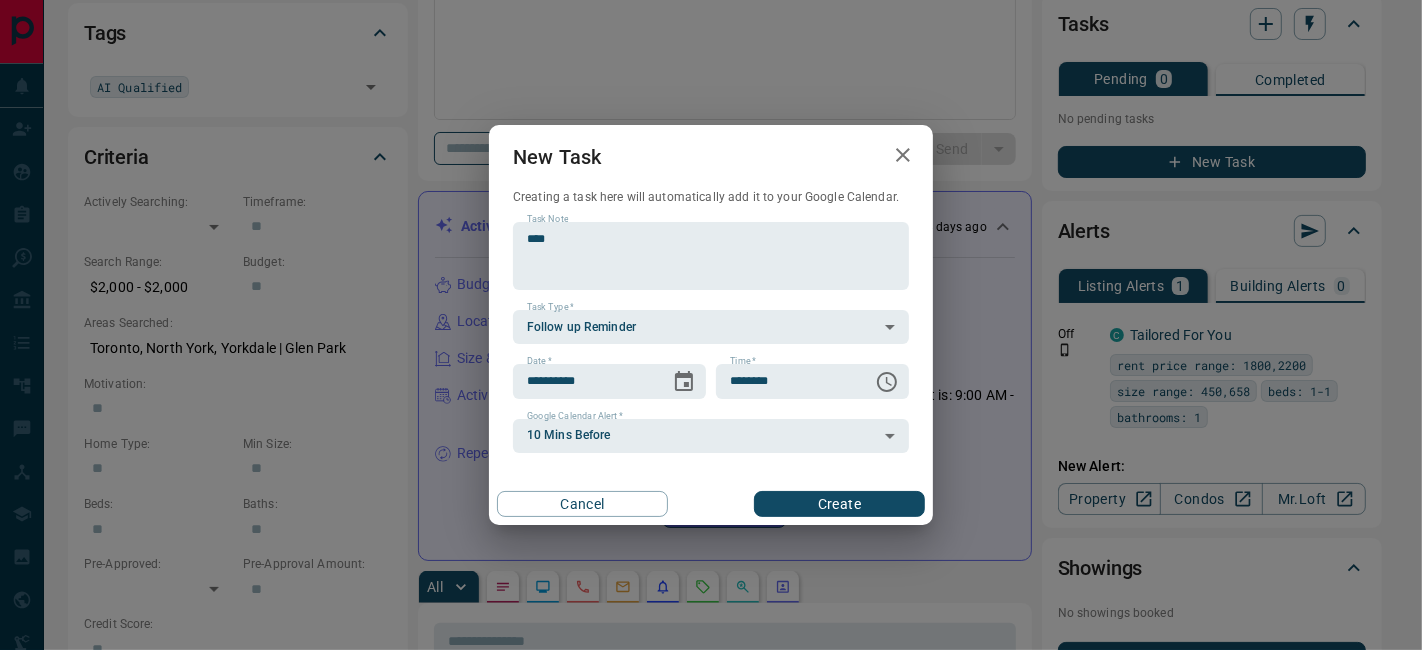 click on "Create" at bounding box center [839, 504] 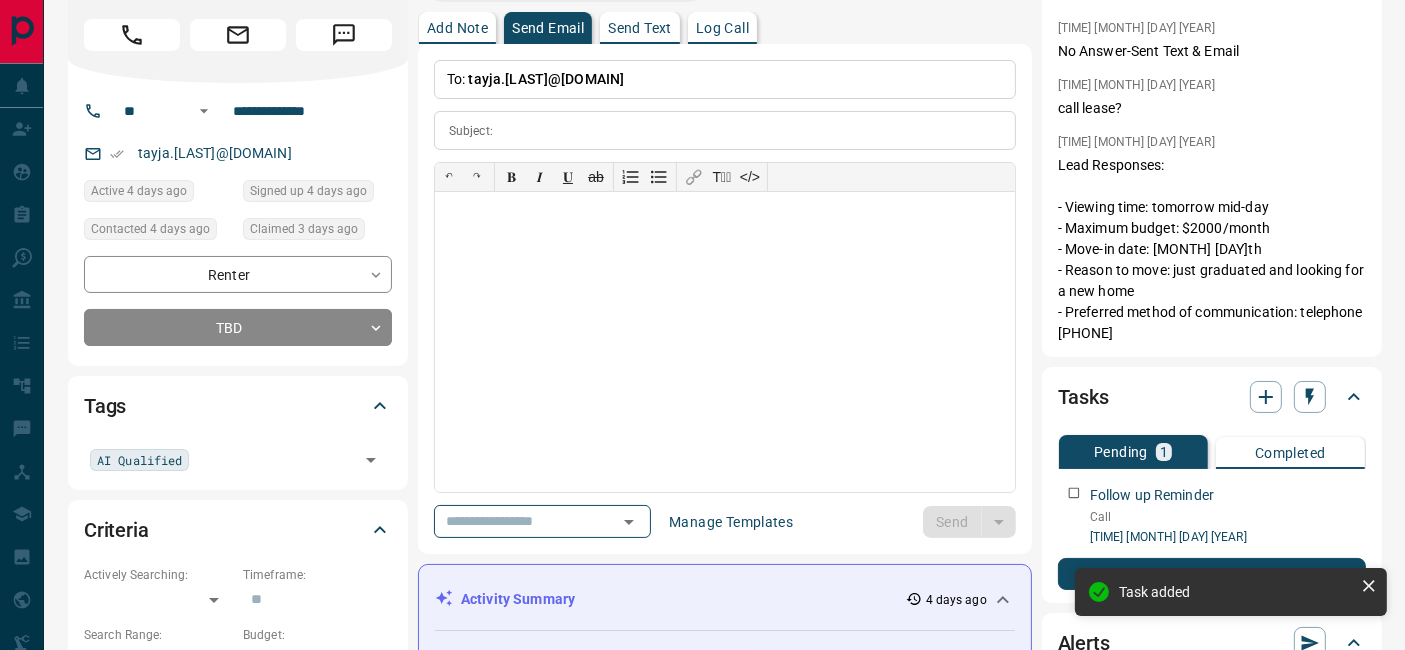 scroll, scrollTop: 0, scrollLeft: 0, axis: both 